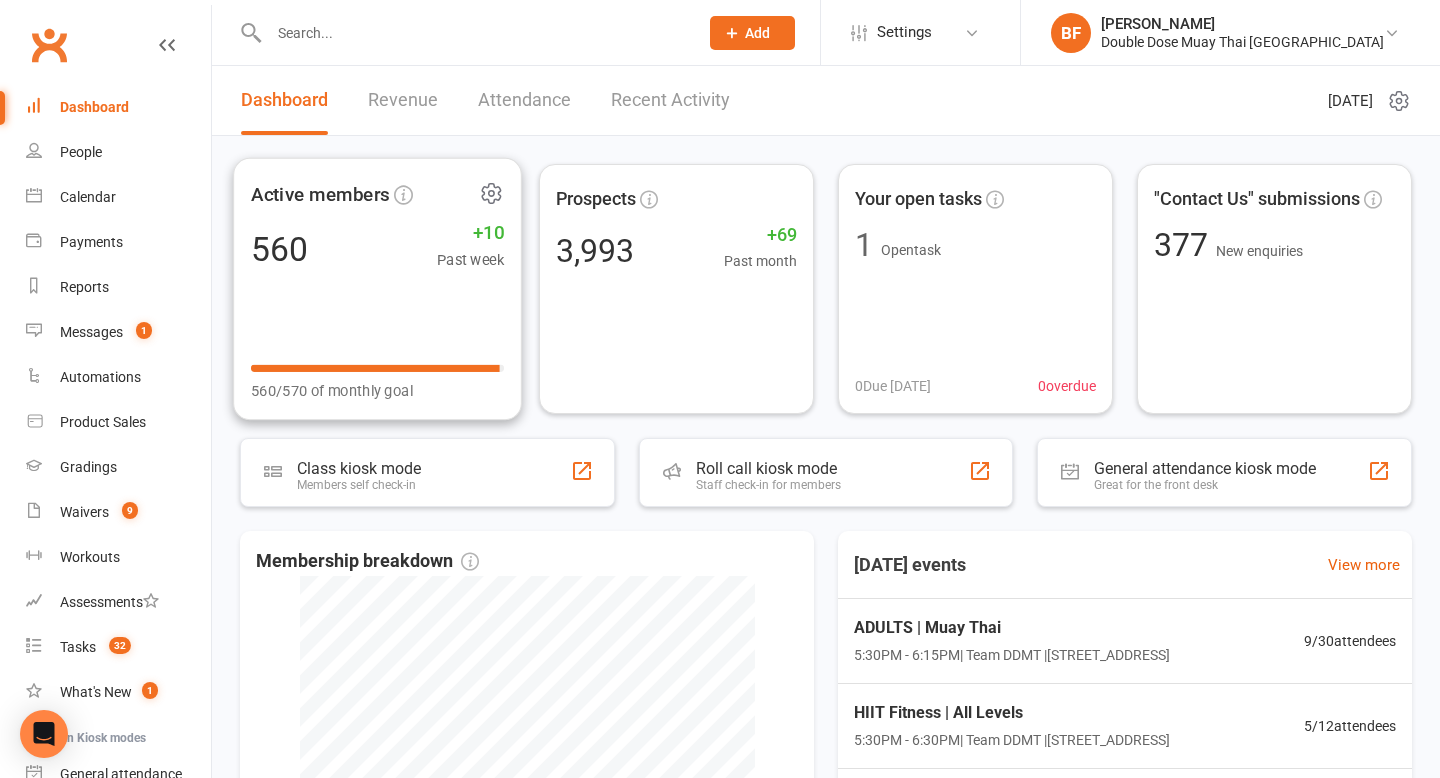 scroll, scrollTop: 0, scrollLeft: 0, axis: both 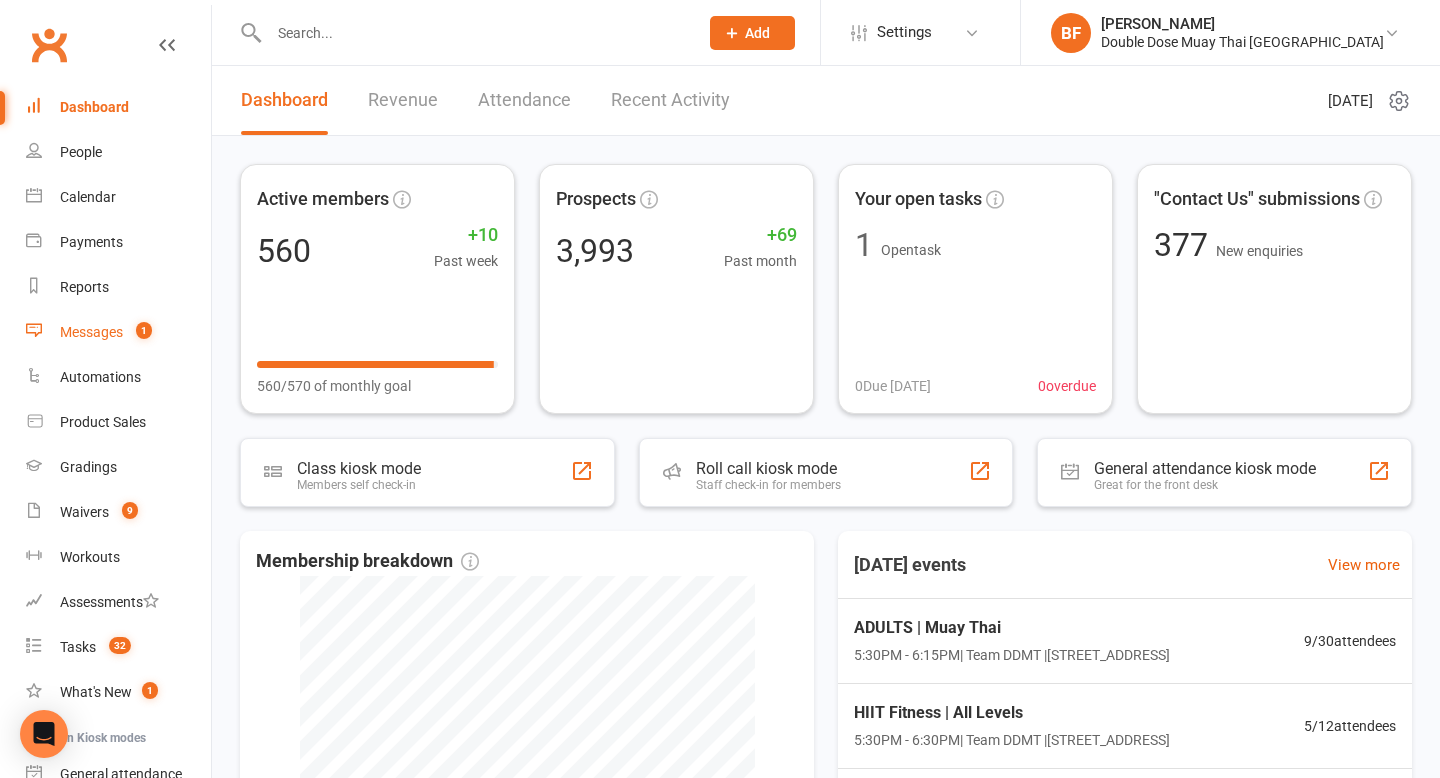 click on "Messages   1" at bounding box center [118, 332] 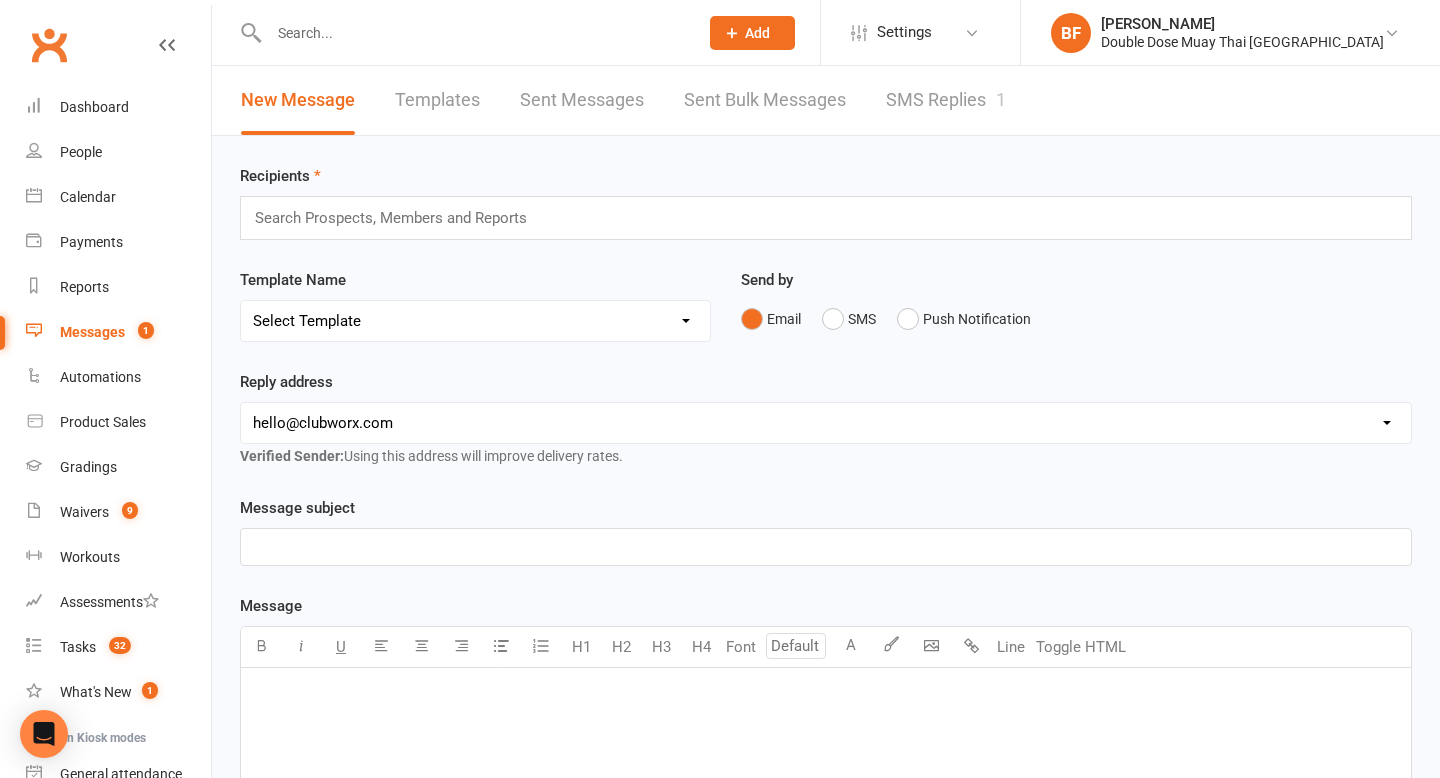click on "SMS Replies  1" at bounding box center (946, 100) 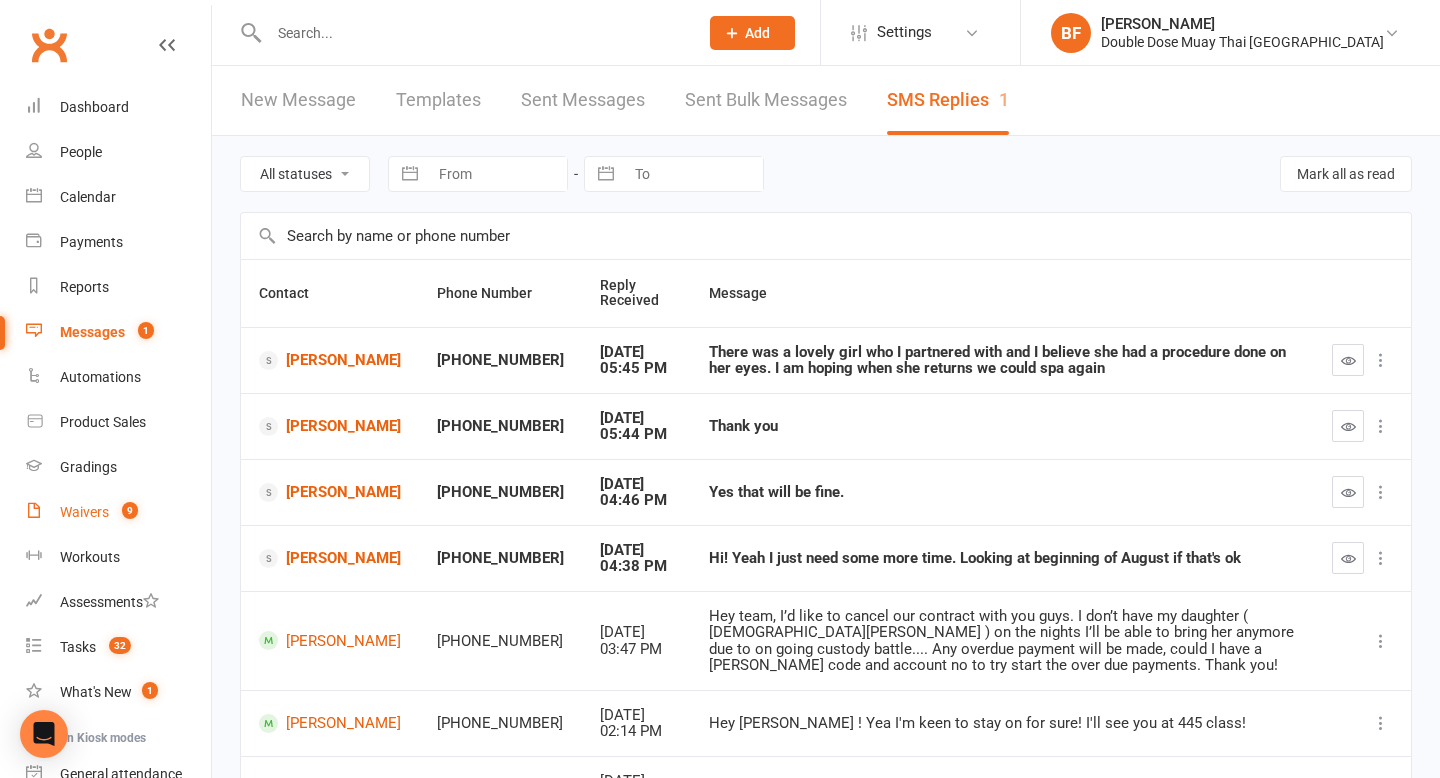 click on "Waivers   9" at bounding box center [118, 512] 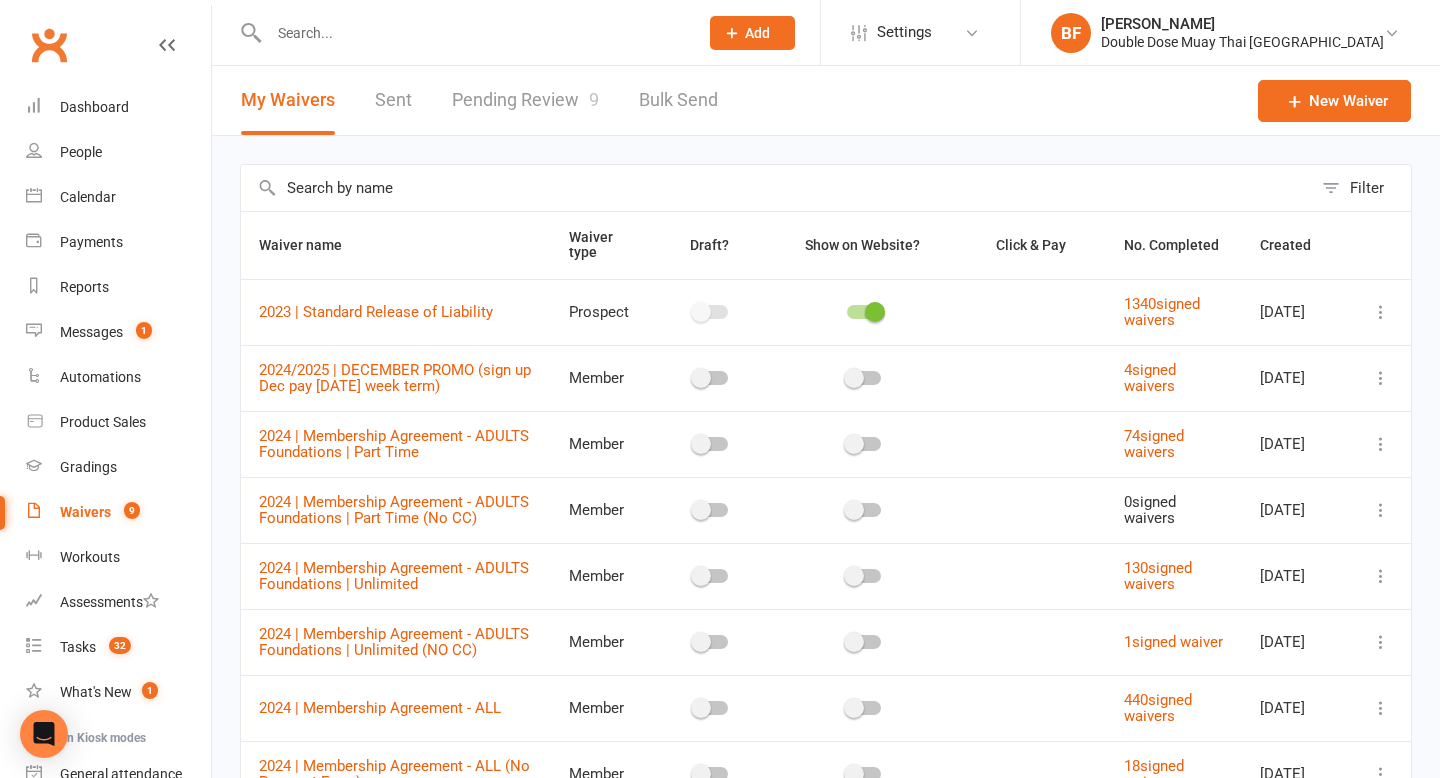 click on "Pending Review 9" at bounding box center (525, 100) 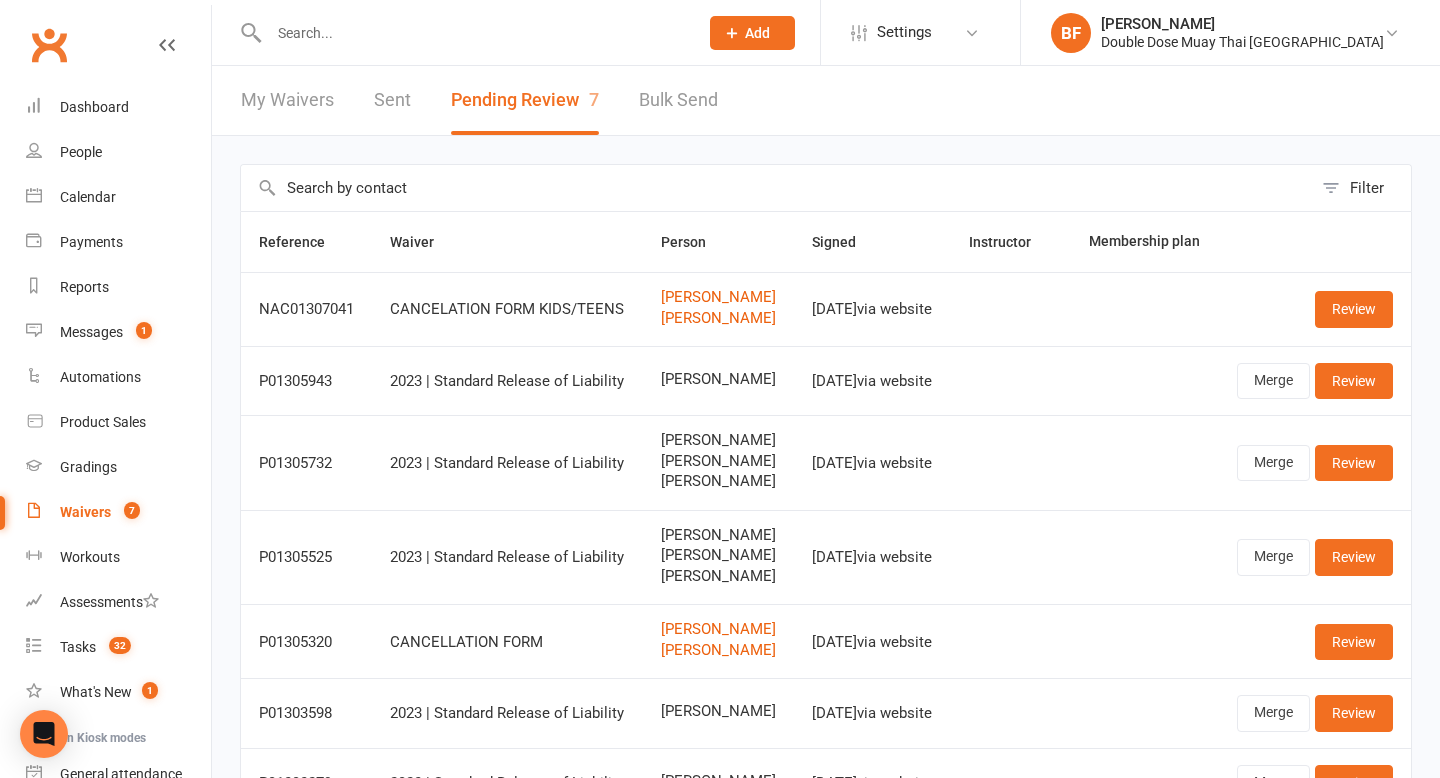 click at bounding box center (462, 32) 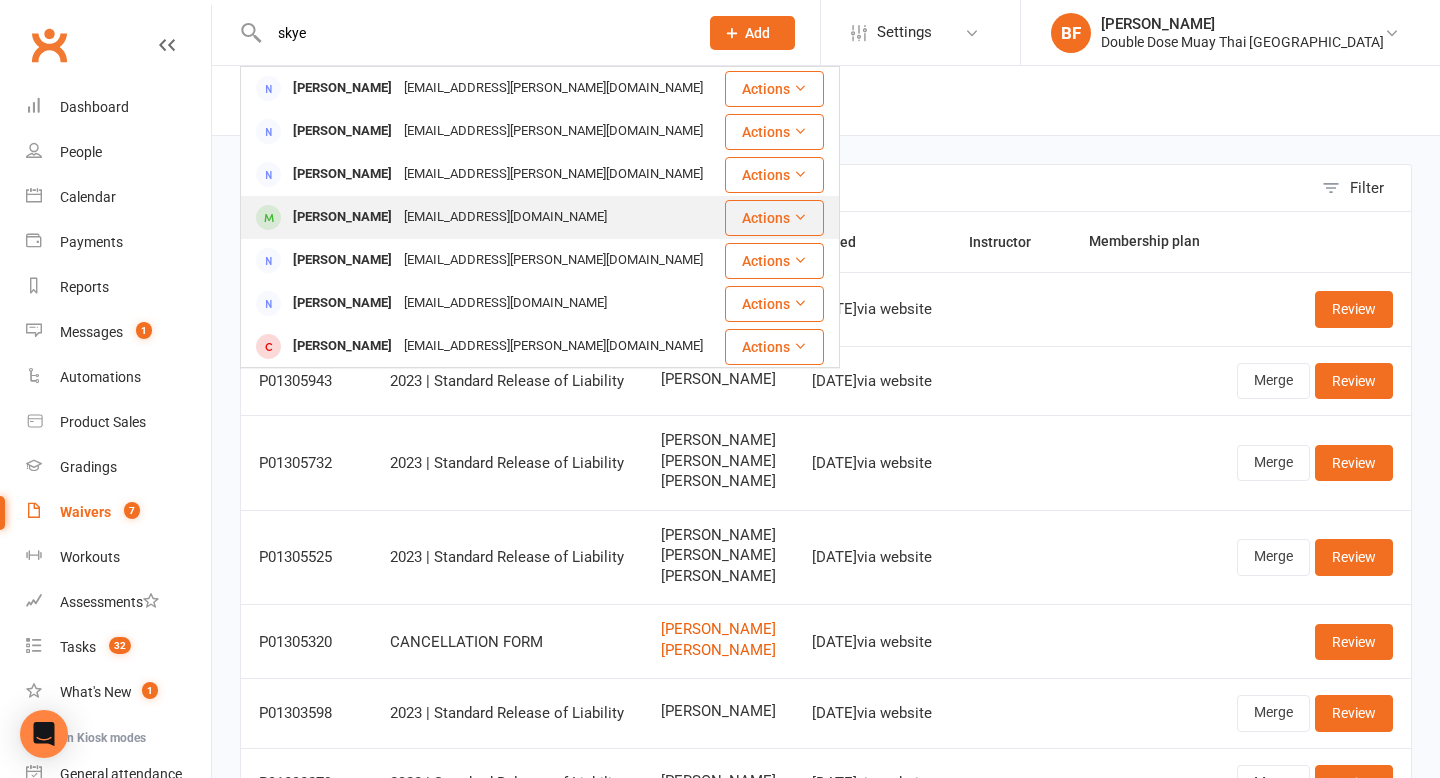 type on "skye" 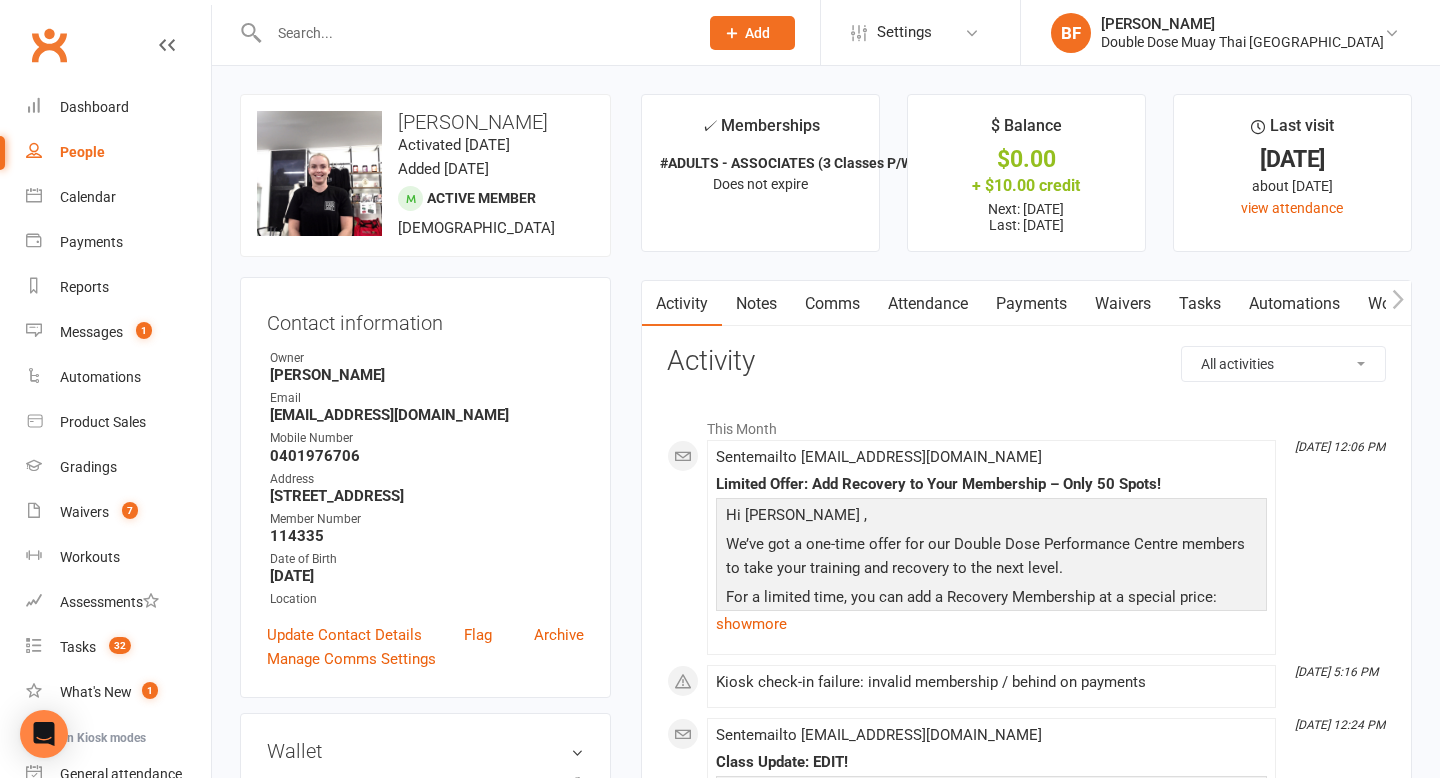 click on "Payments" at bounding box center (1031, 304) 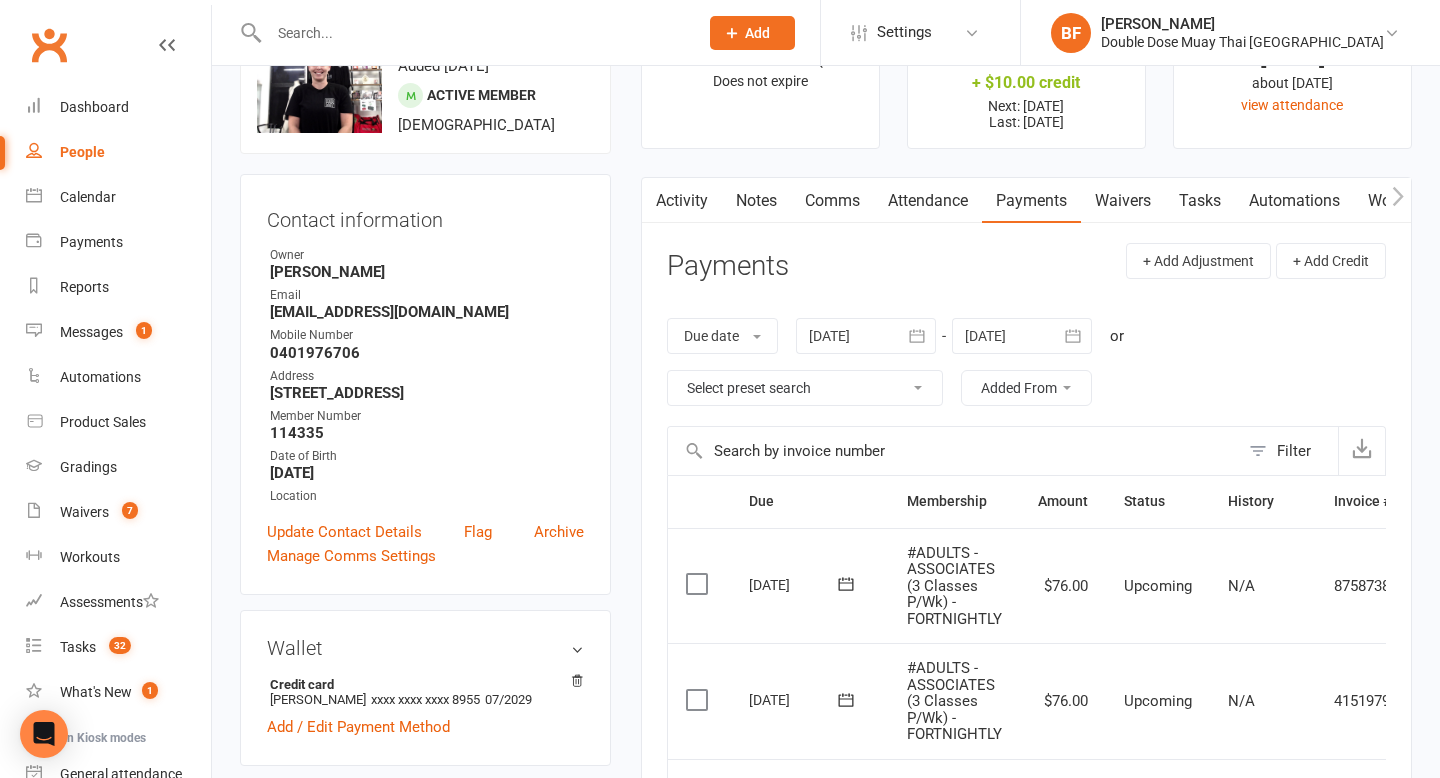 scroll, scrollTop: 97, scrollLeft: 0, axis: vertical 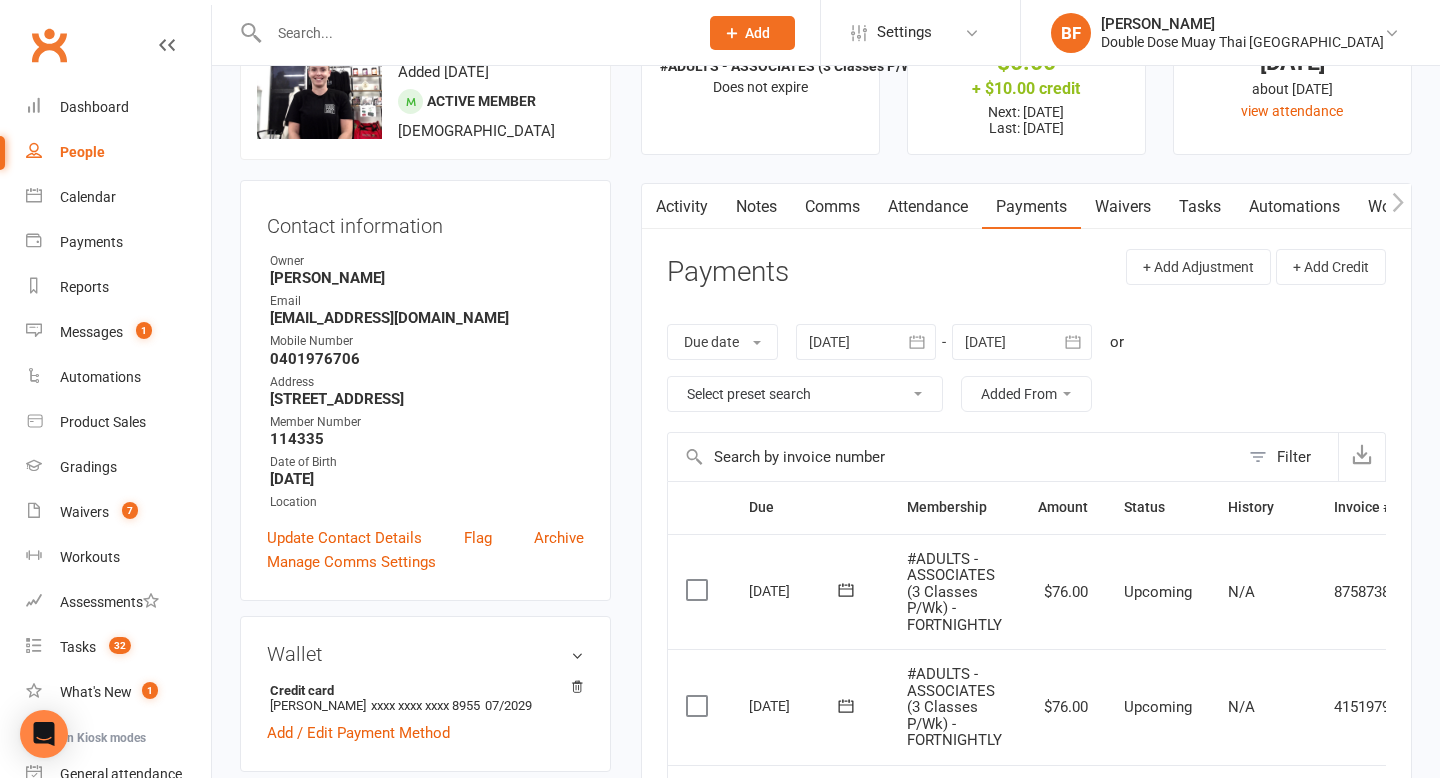 click at bounding box center (866, 342) 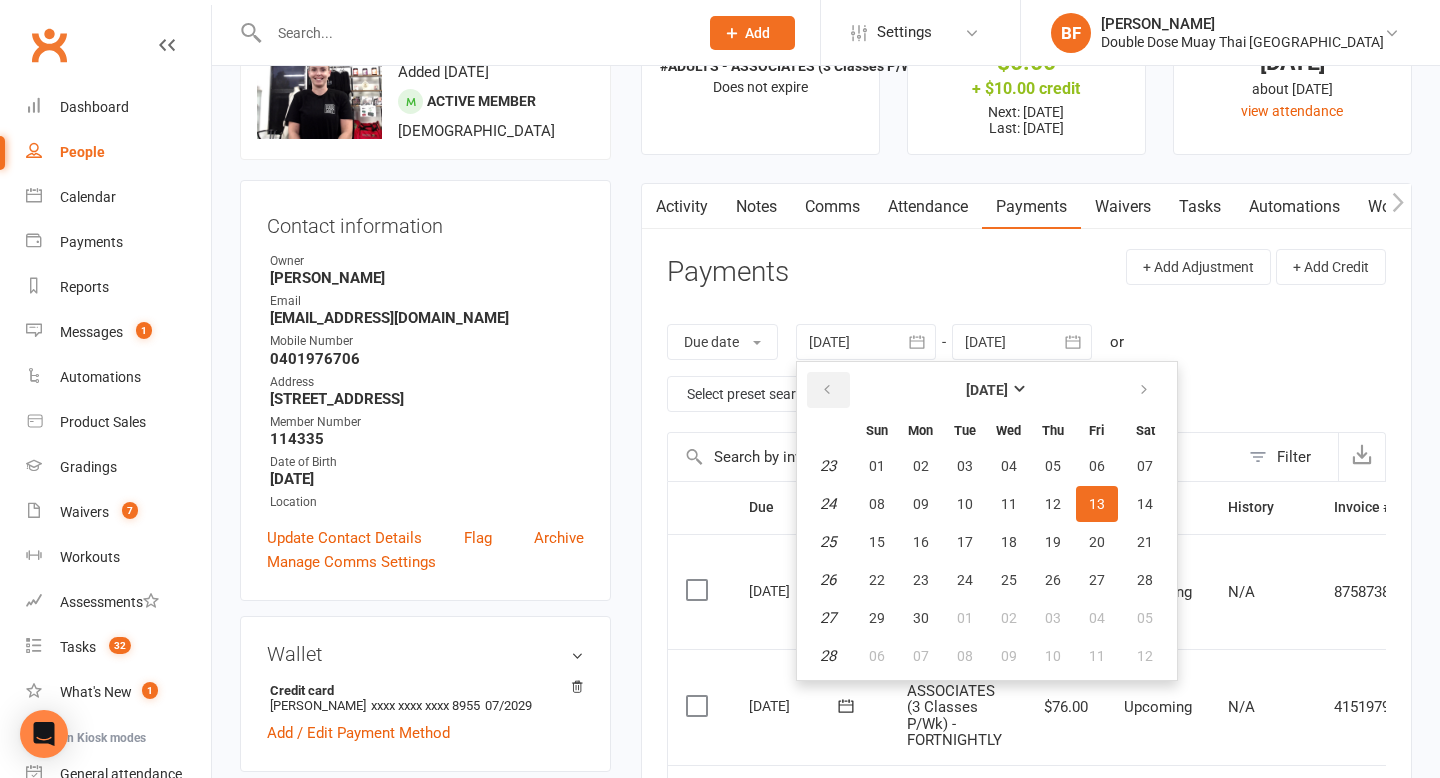 click at bounding box center (827, 390) 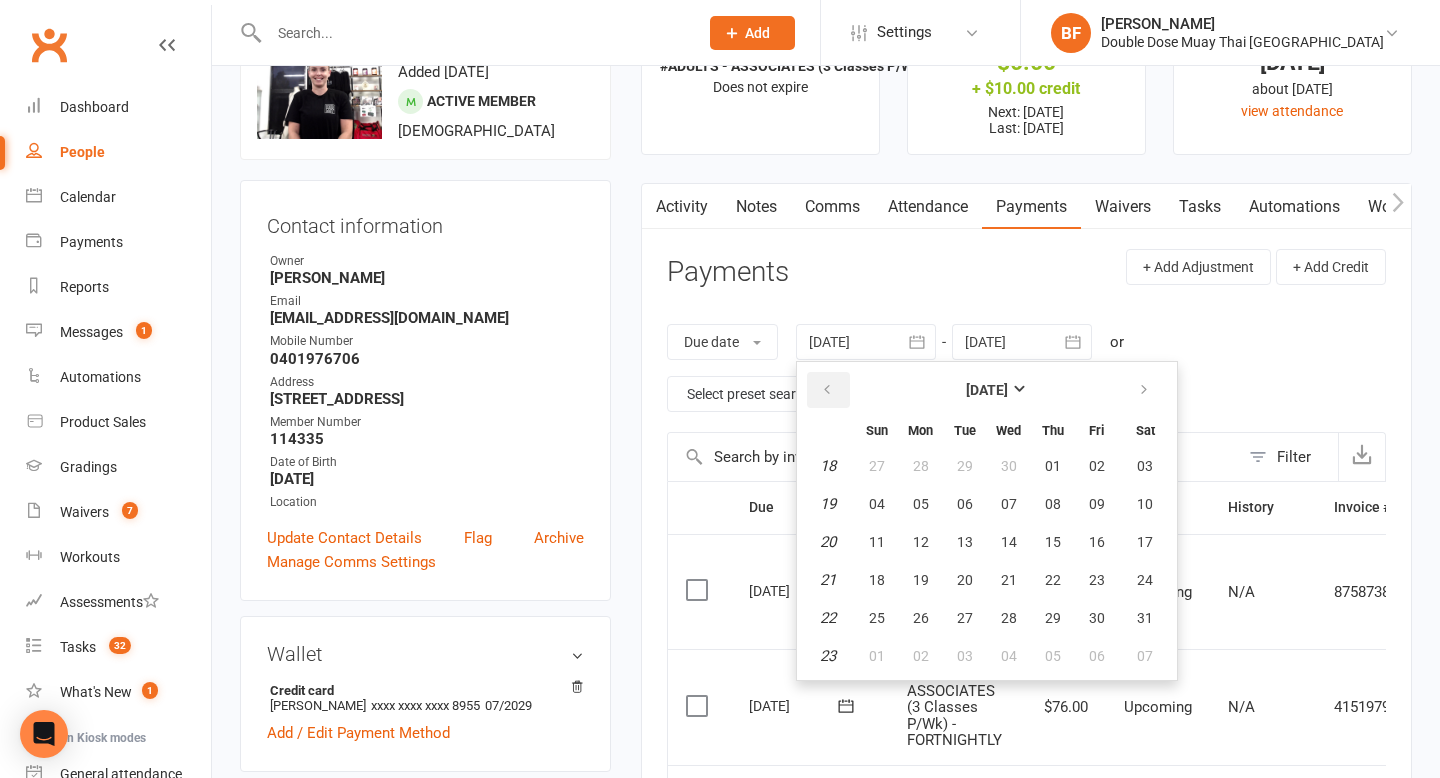 click at bounding box center [827, 390] 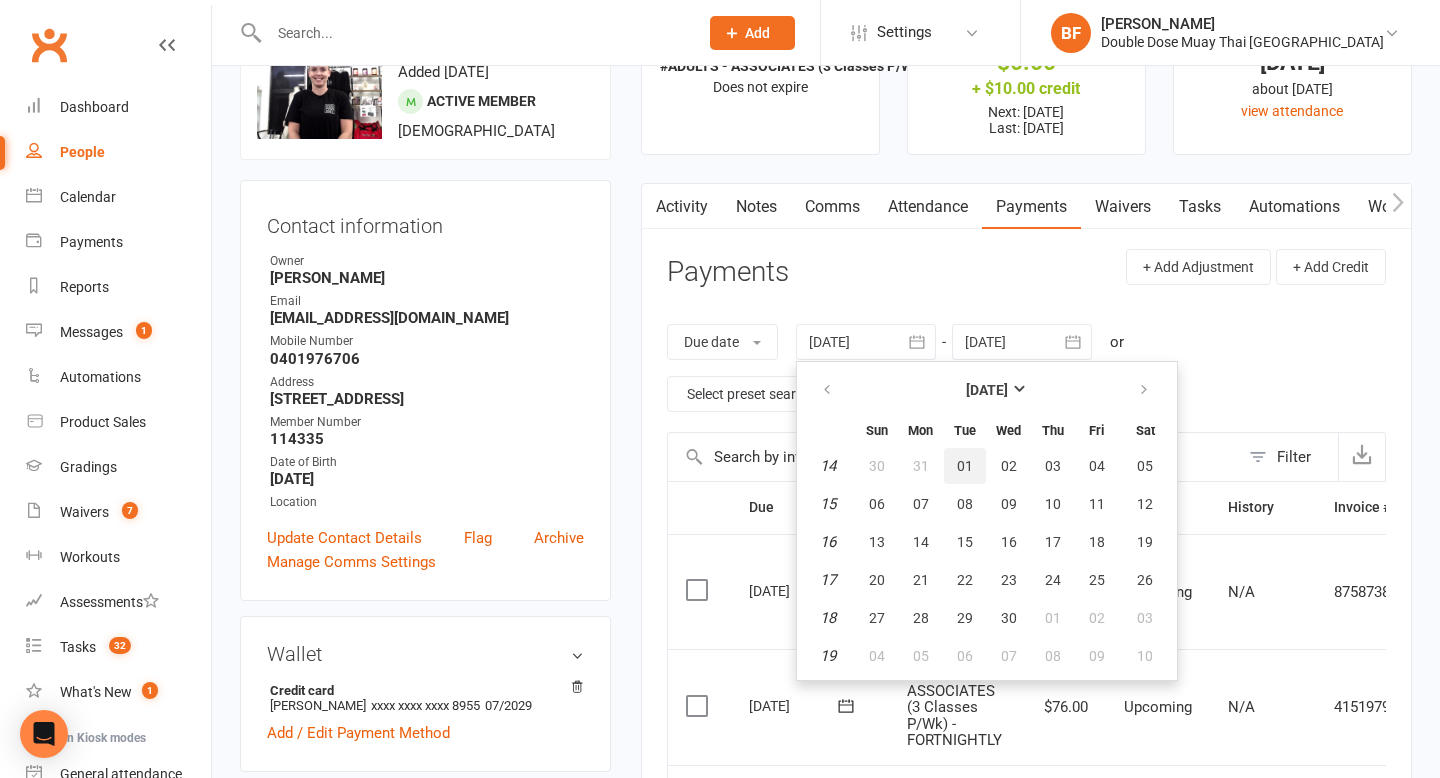 click on "01" at bounding box center (965, 466) 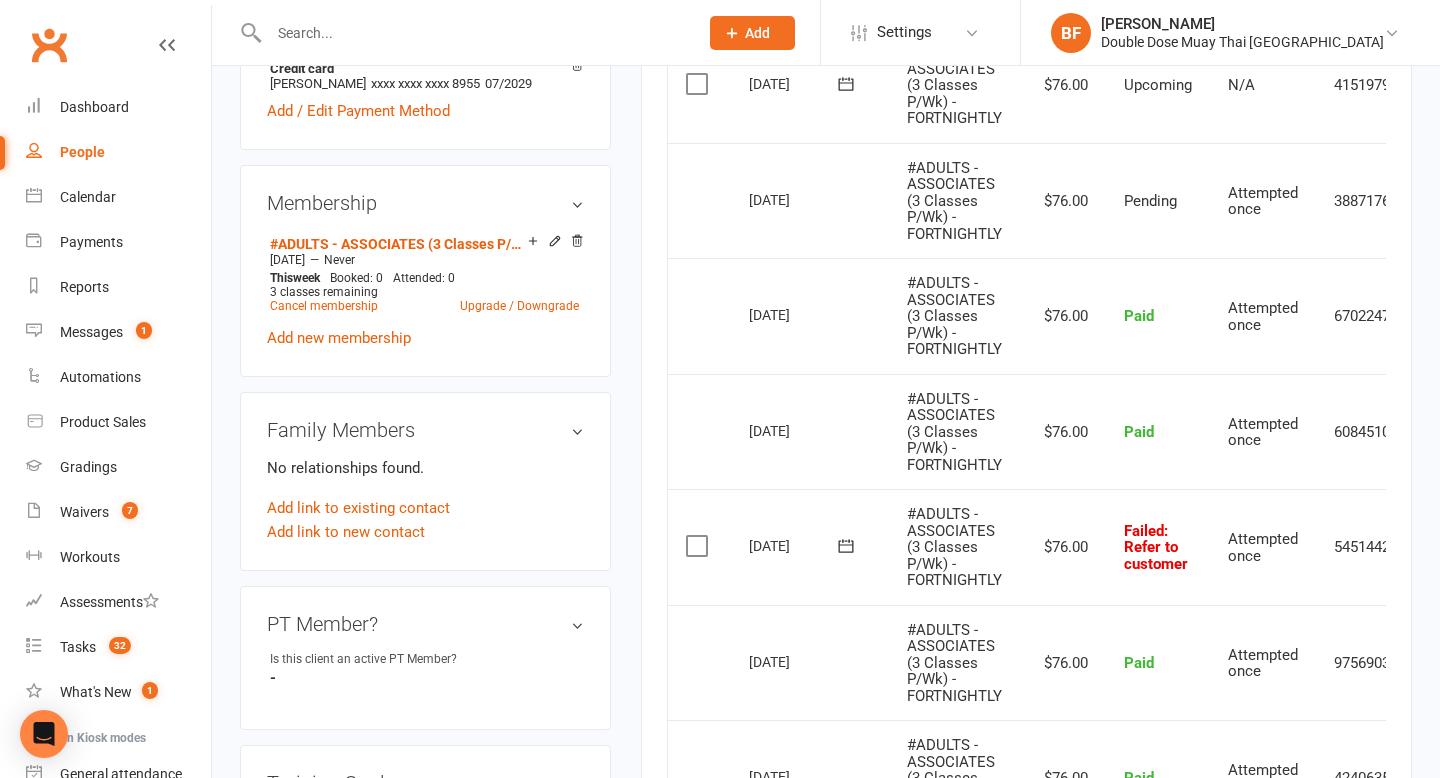 scroll, scrollTop: 717, scrollLeft: 0, axis: vertical 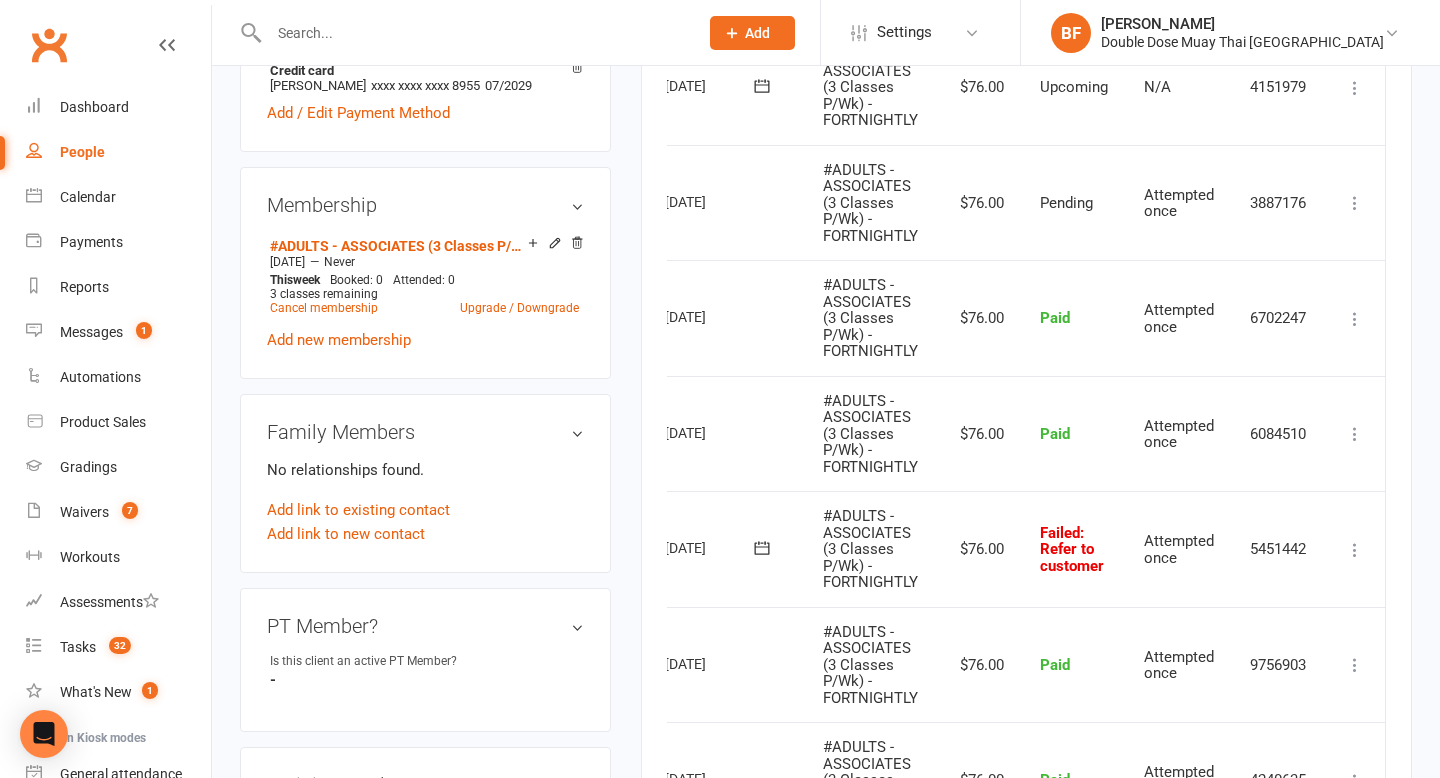 click at bounding box center (1355, 550) 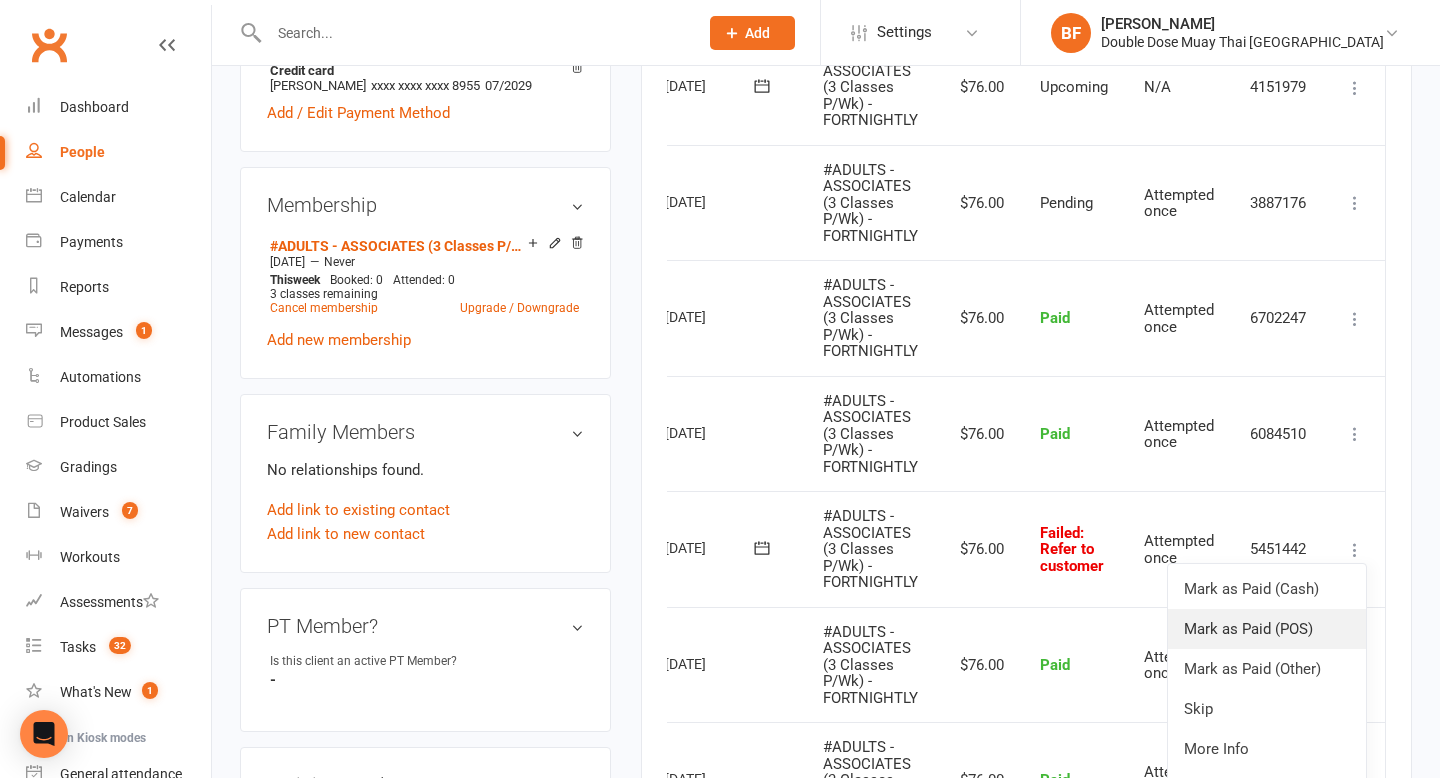 click on "Mark as Paid (POS)" at bounding box center [1267, 629] 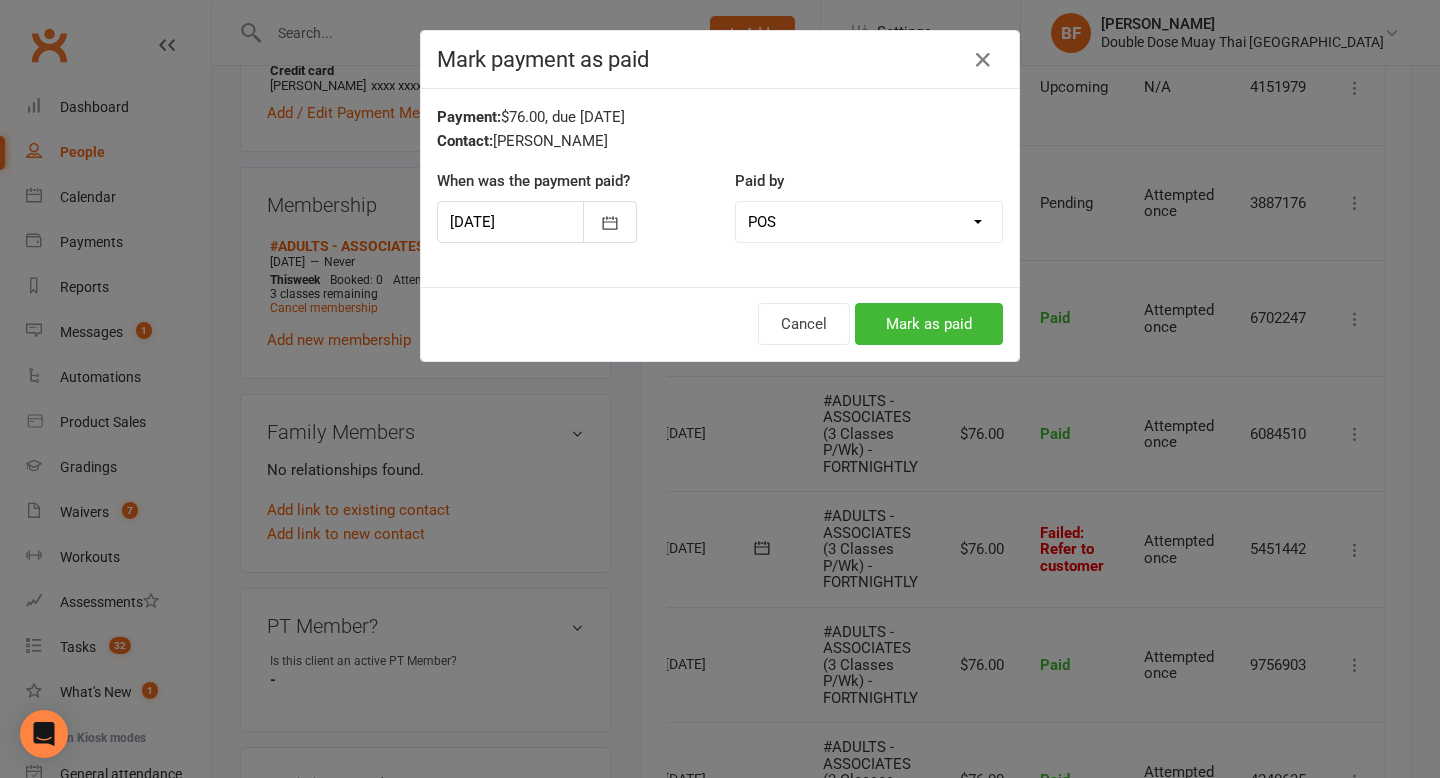 click on "Cancel Mark as paid" at bounding box center [720, 324] 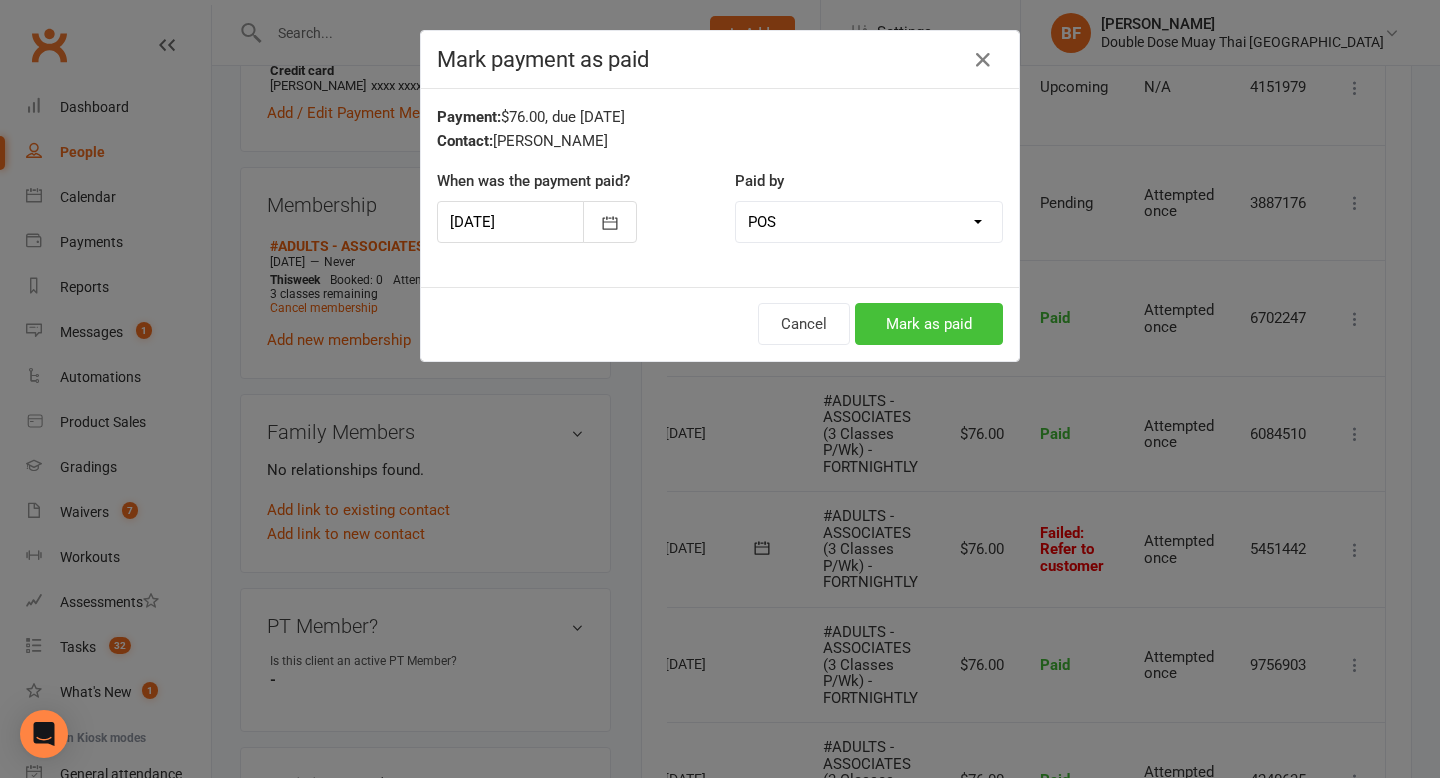 click on "Mark as paid" at bounding box center [929, 324] 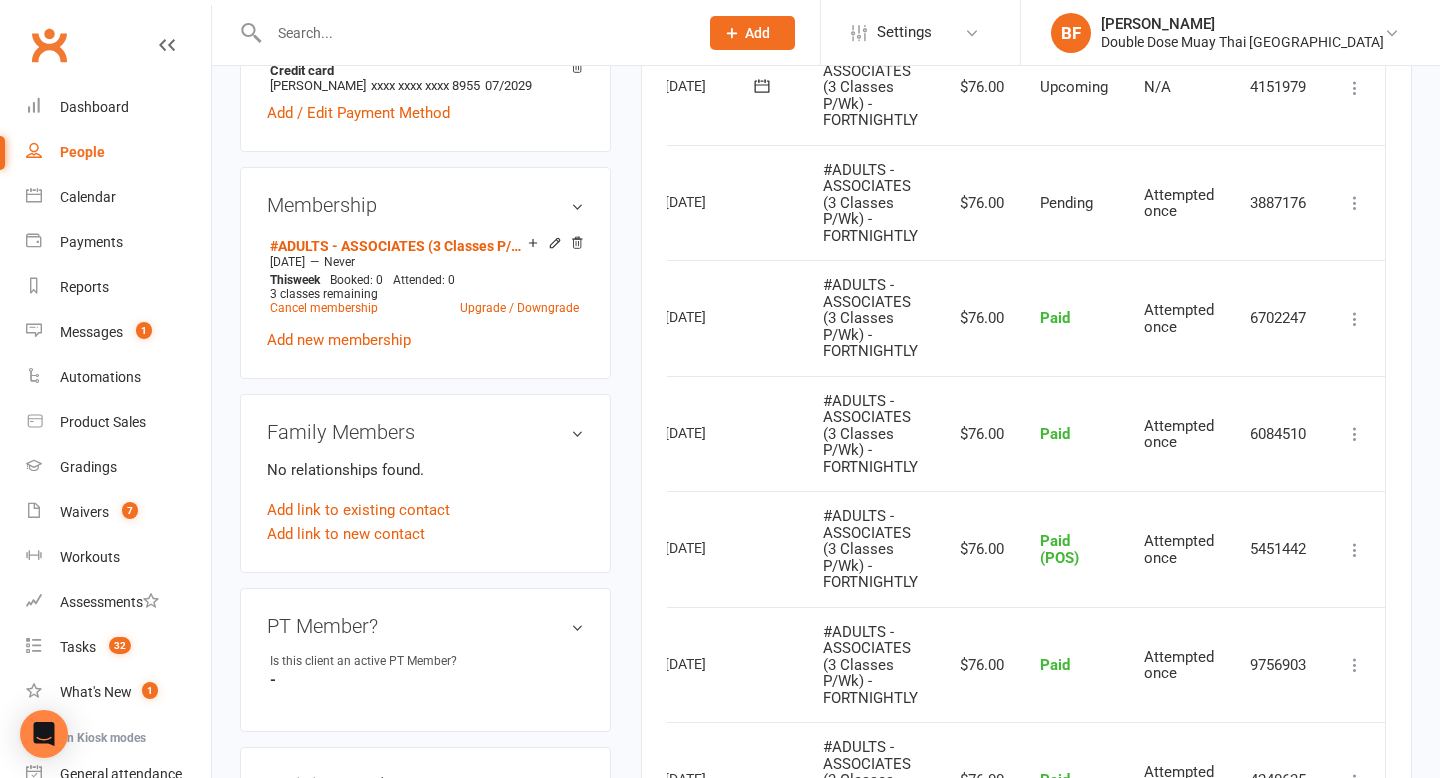 click at bounding box center [473, 33] 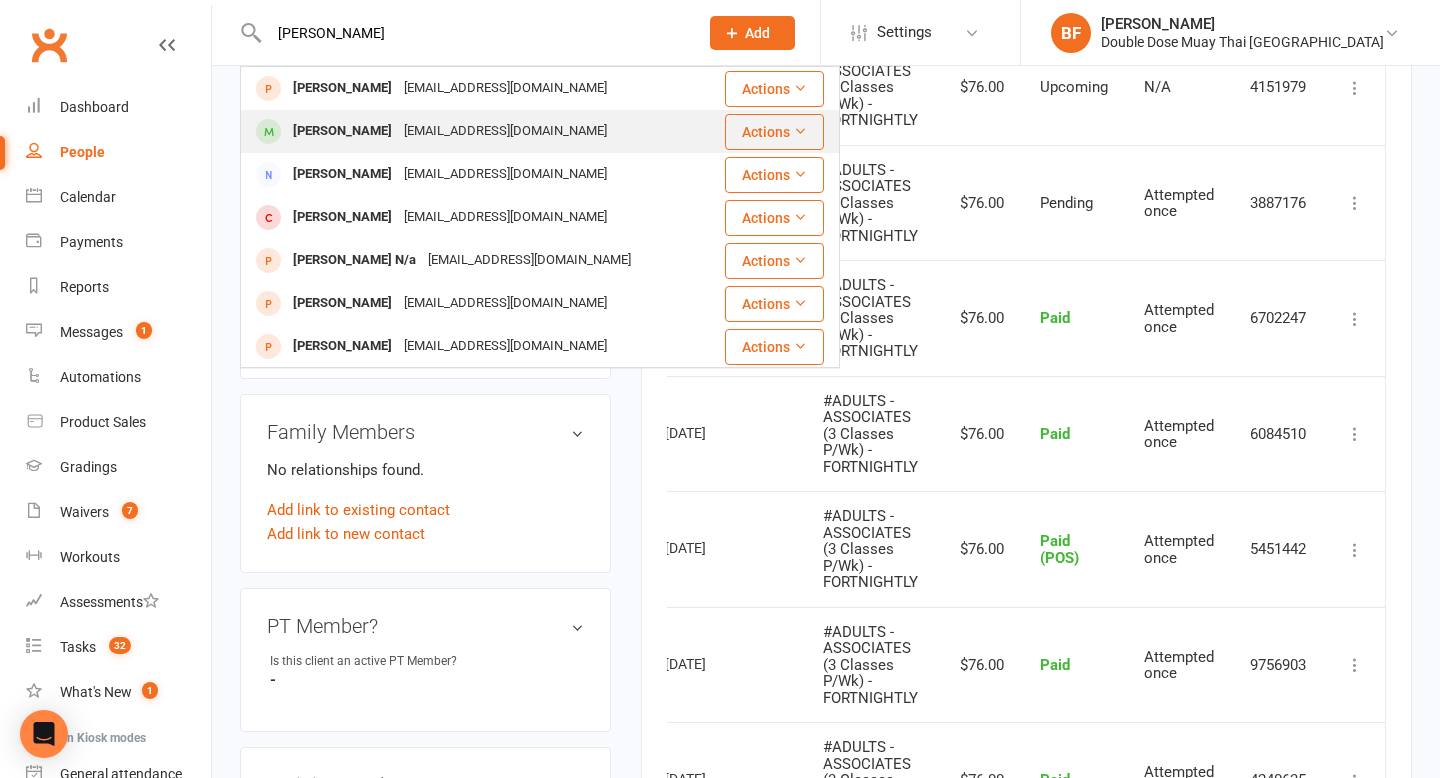 type on "[PERSON_NAME]" 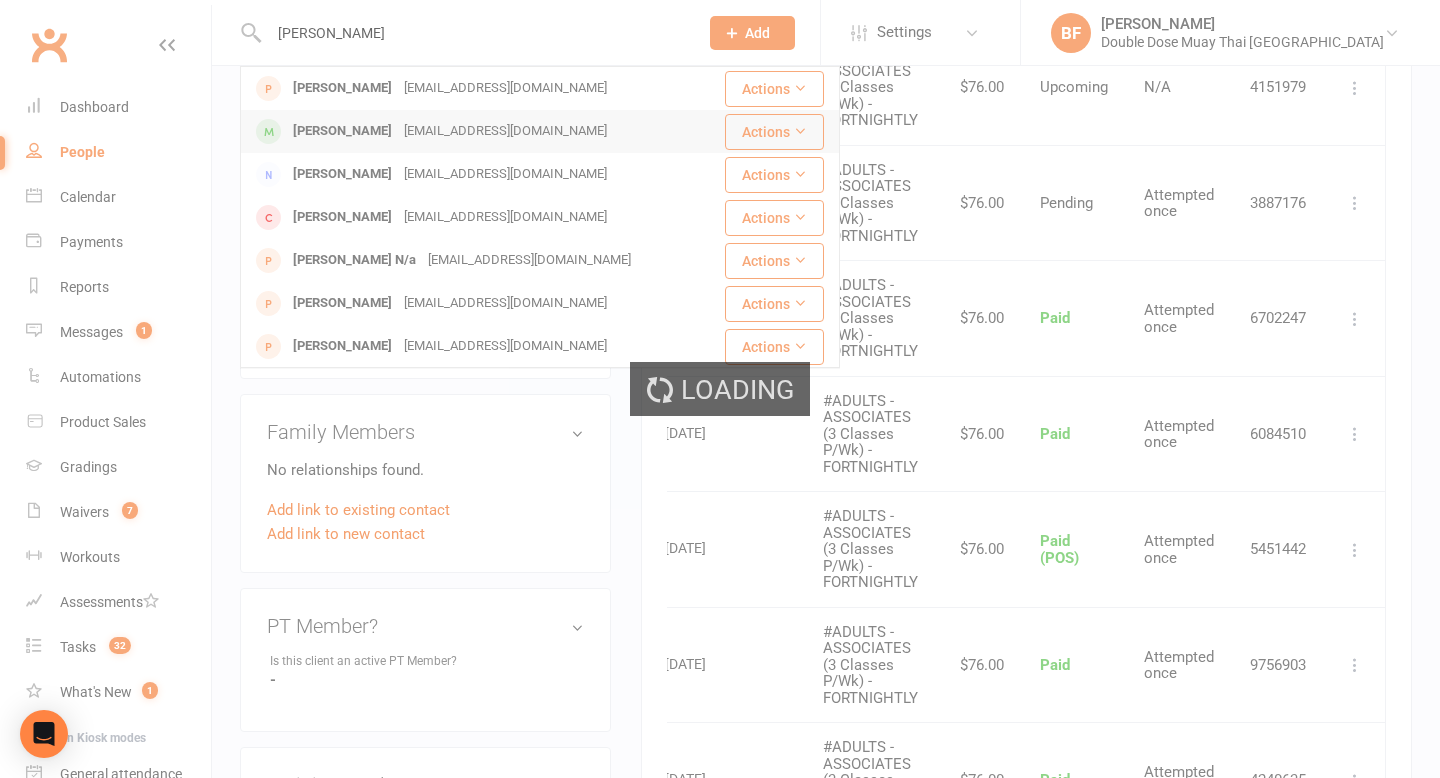 type 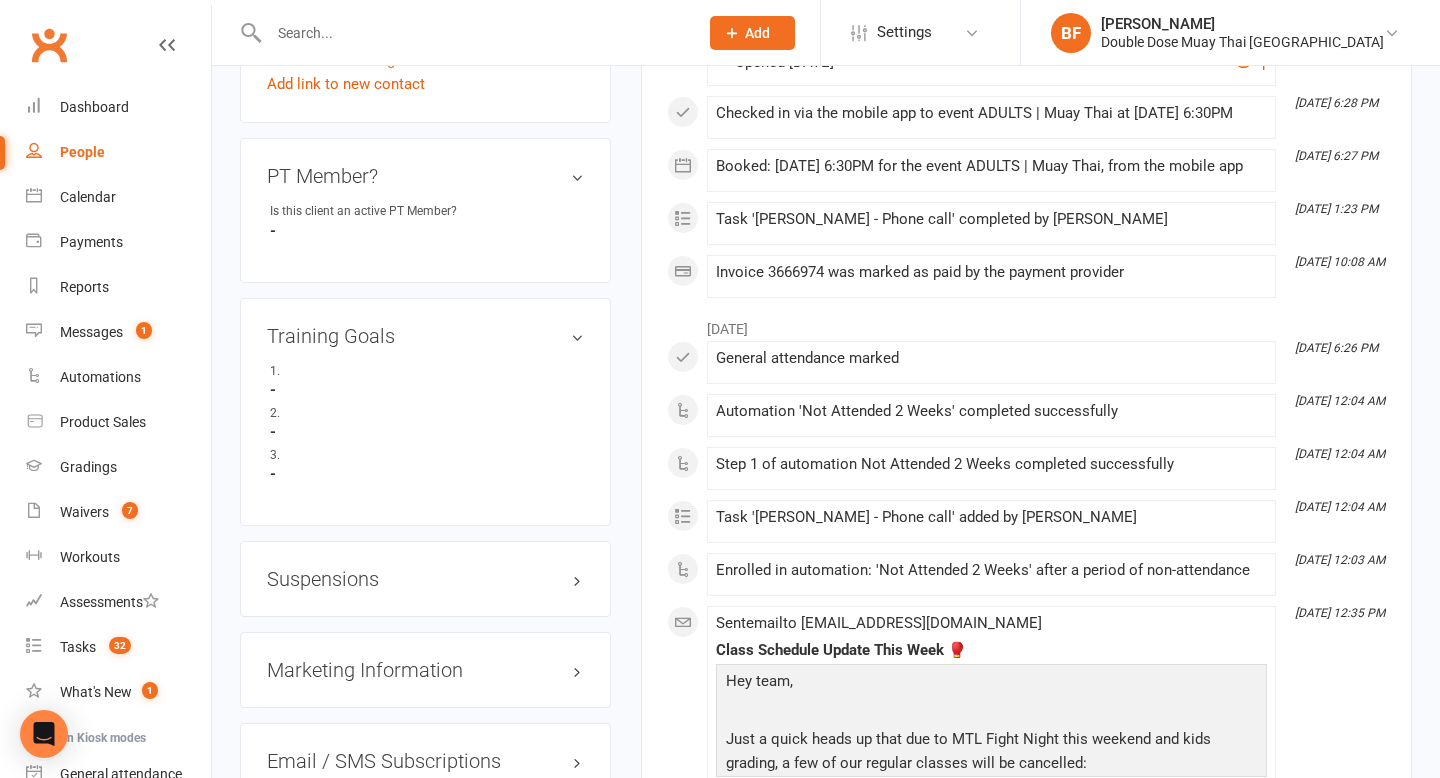 scroll, scrollTop: 1348, scrollLeft: 0, axis: vertical 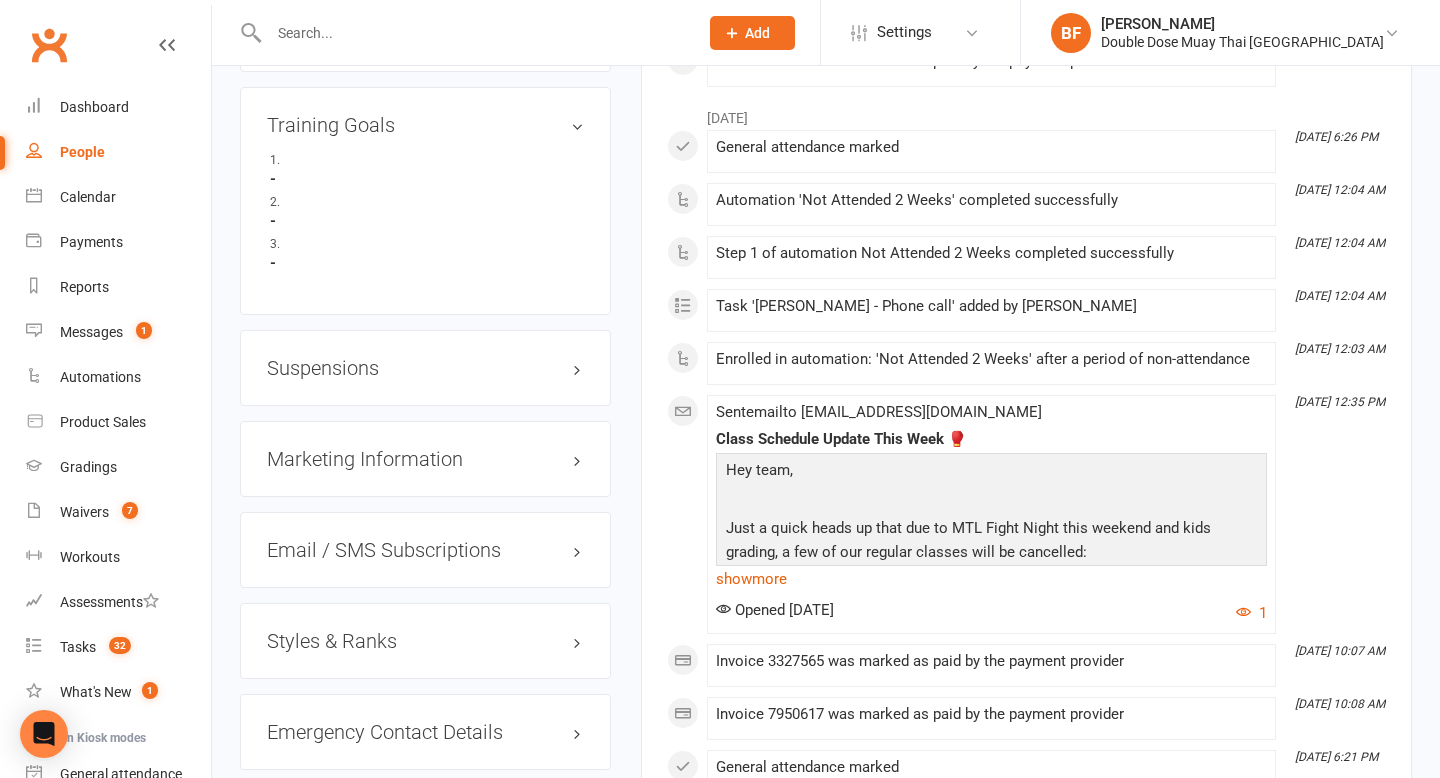 click on "Suspensions" at bounding box center [425, 368] 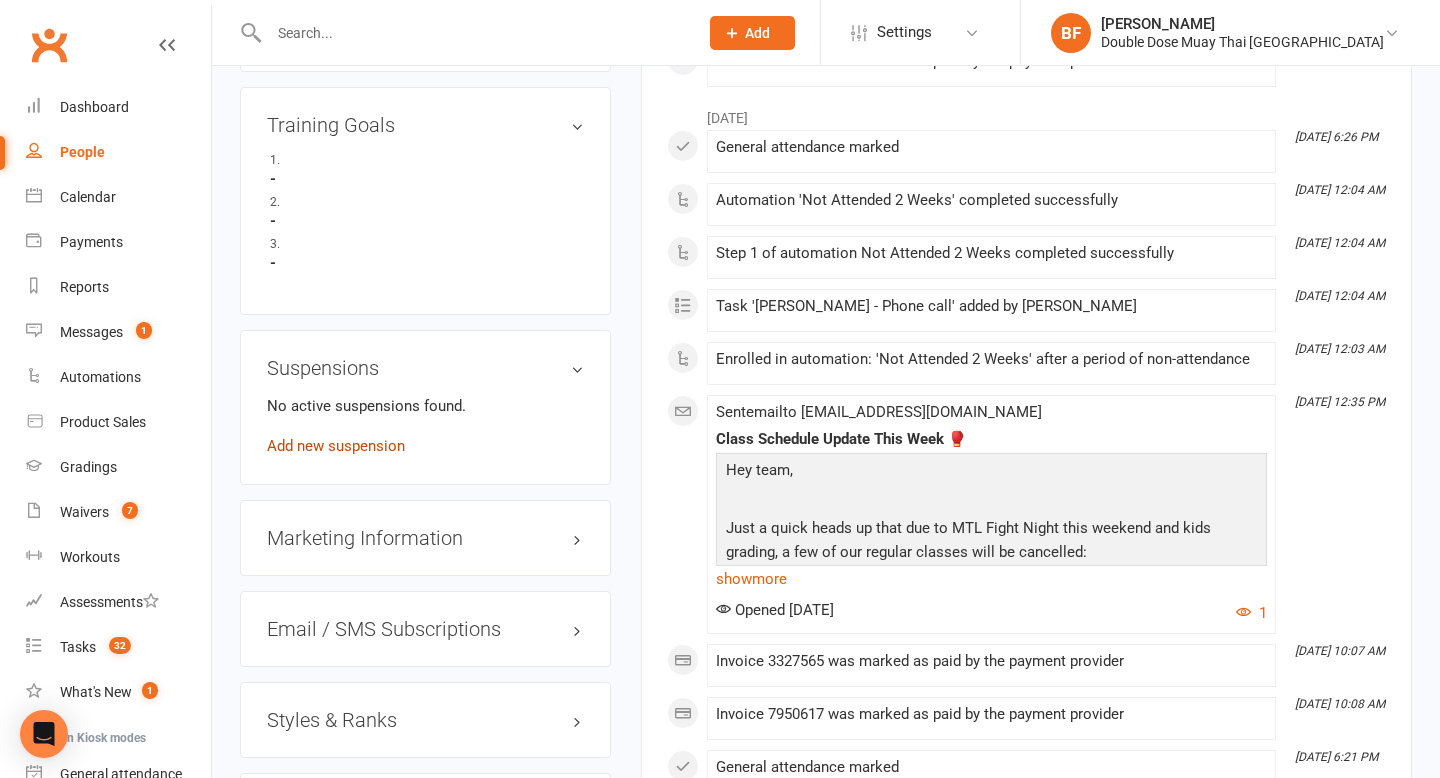 click on "Add new suspension" at bounding box center [336, 446] 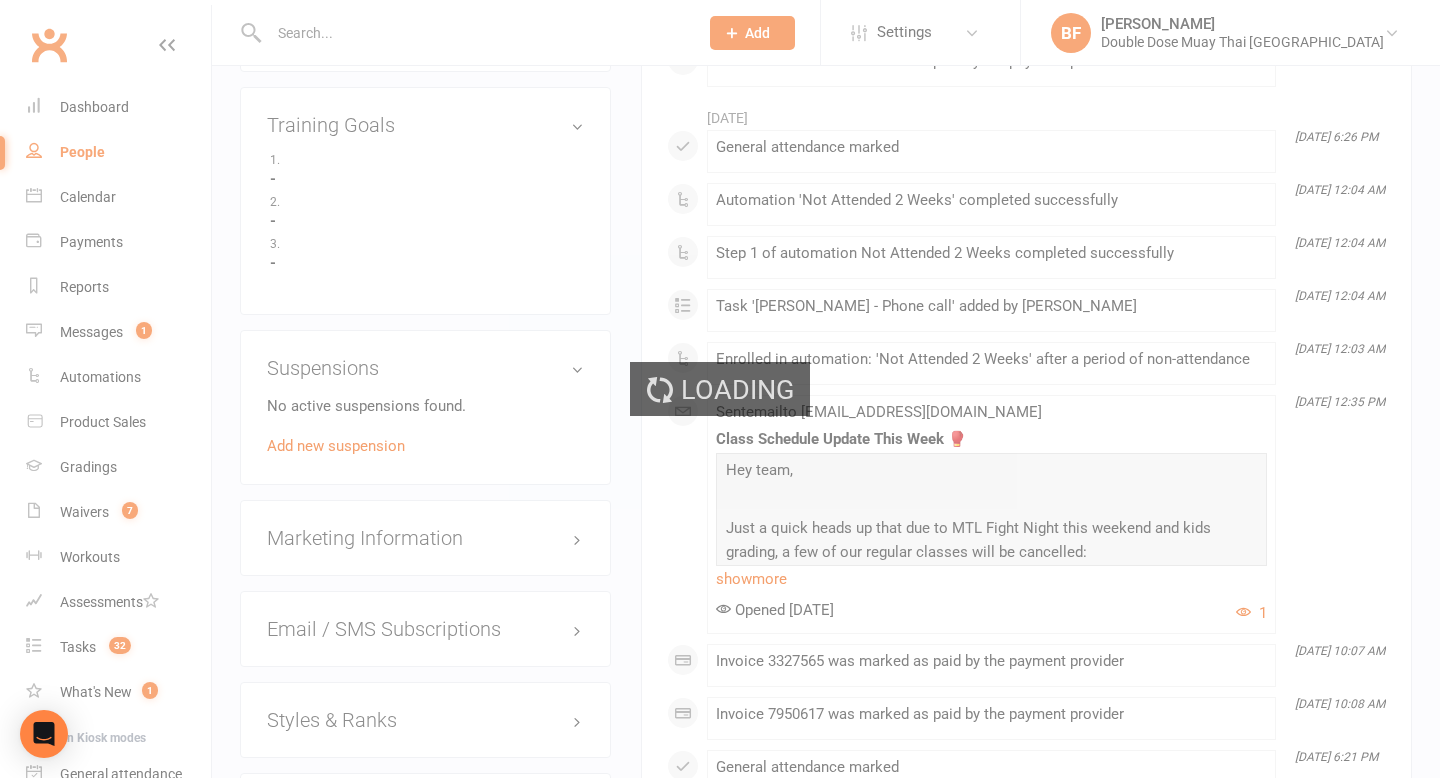 scroll, scrollTop: 0, scrollLeft: 0, axis: both 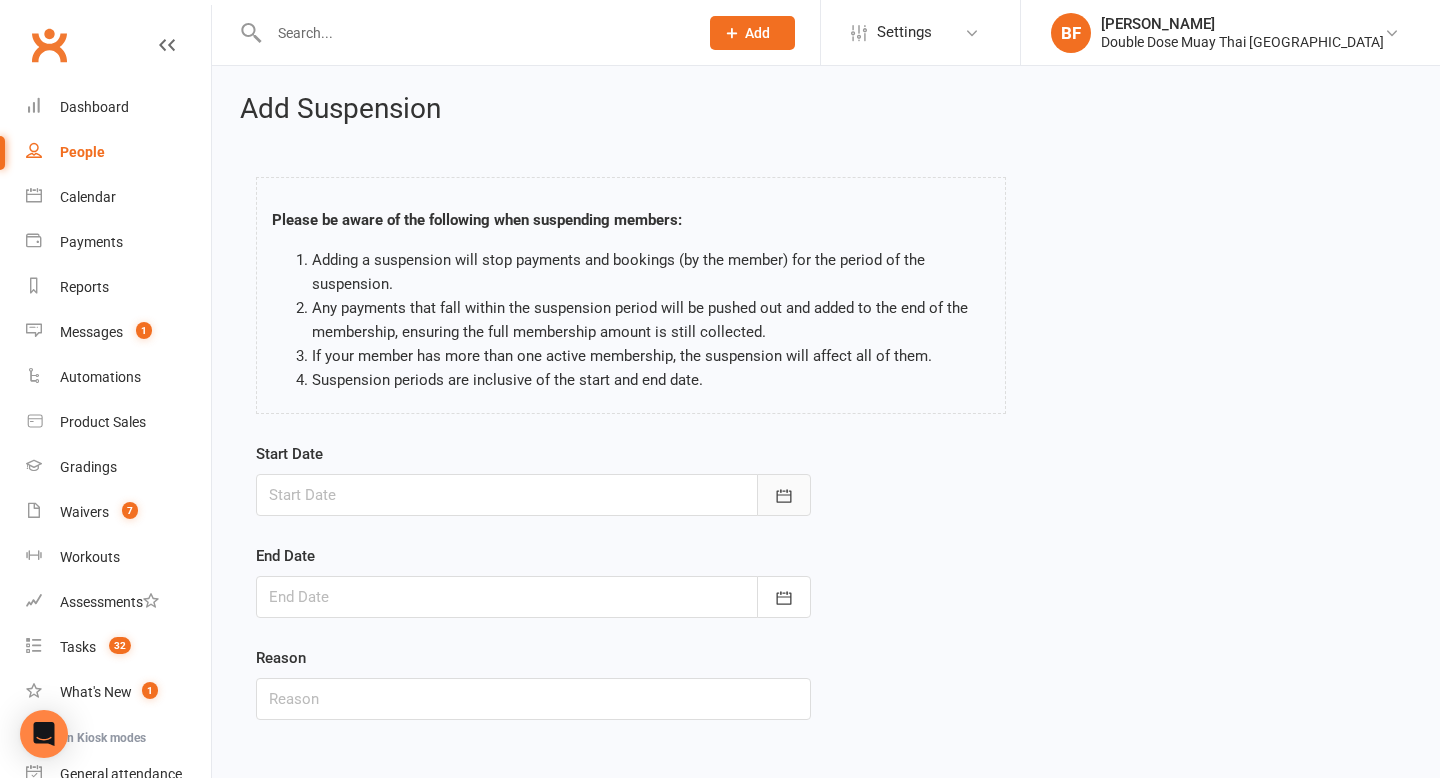 click 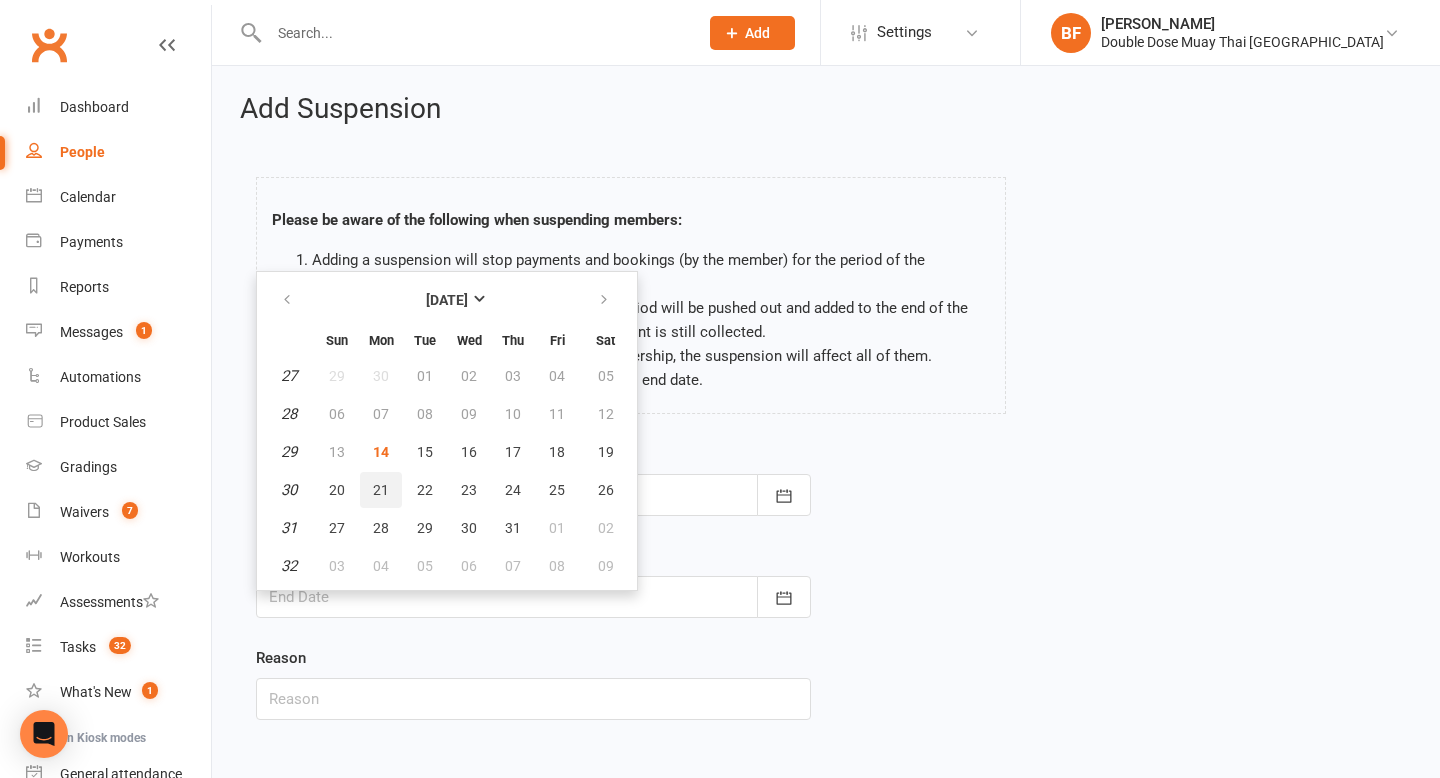 click on "21" at bounding box center (381, 490) 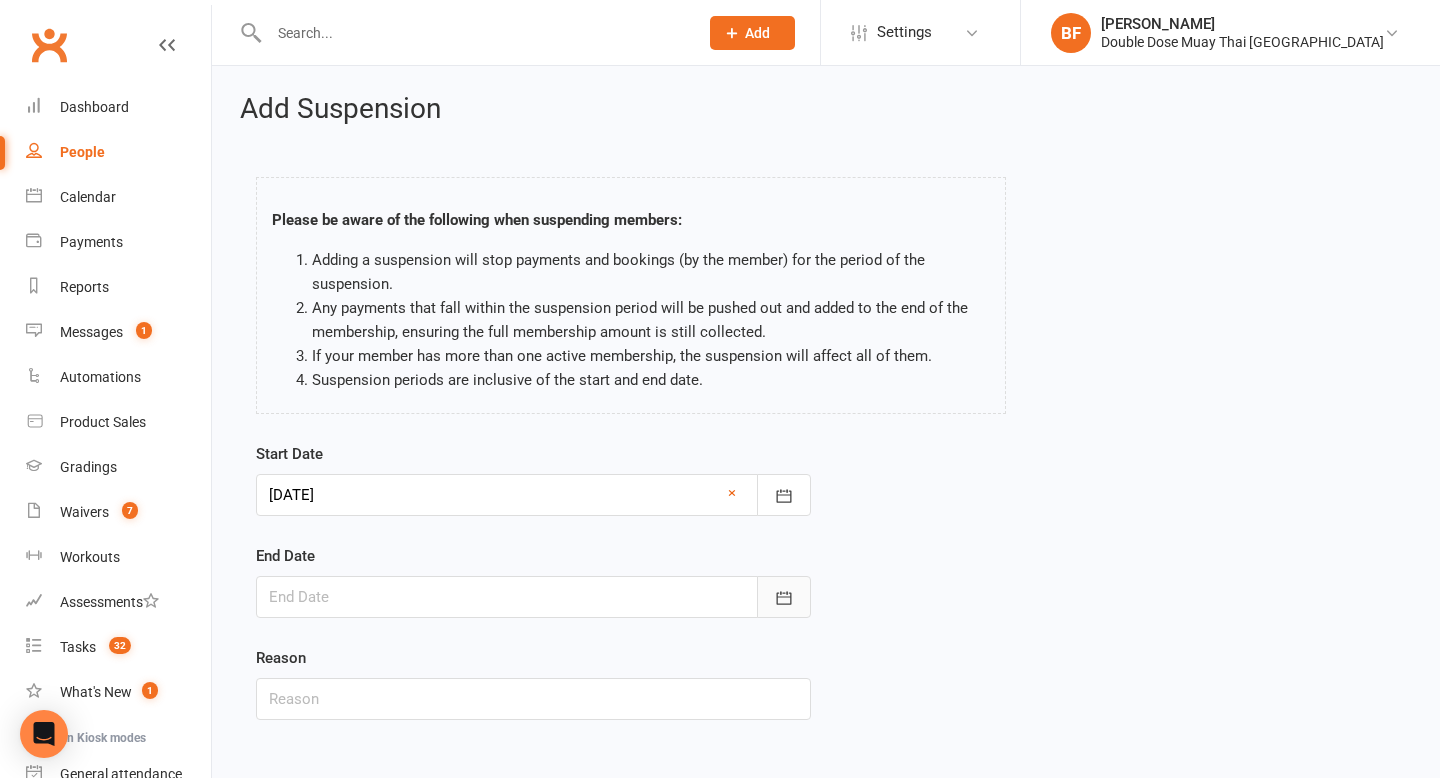 click 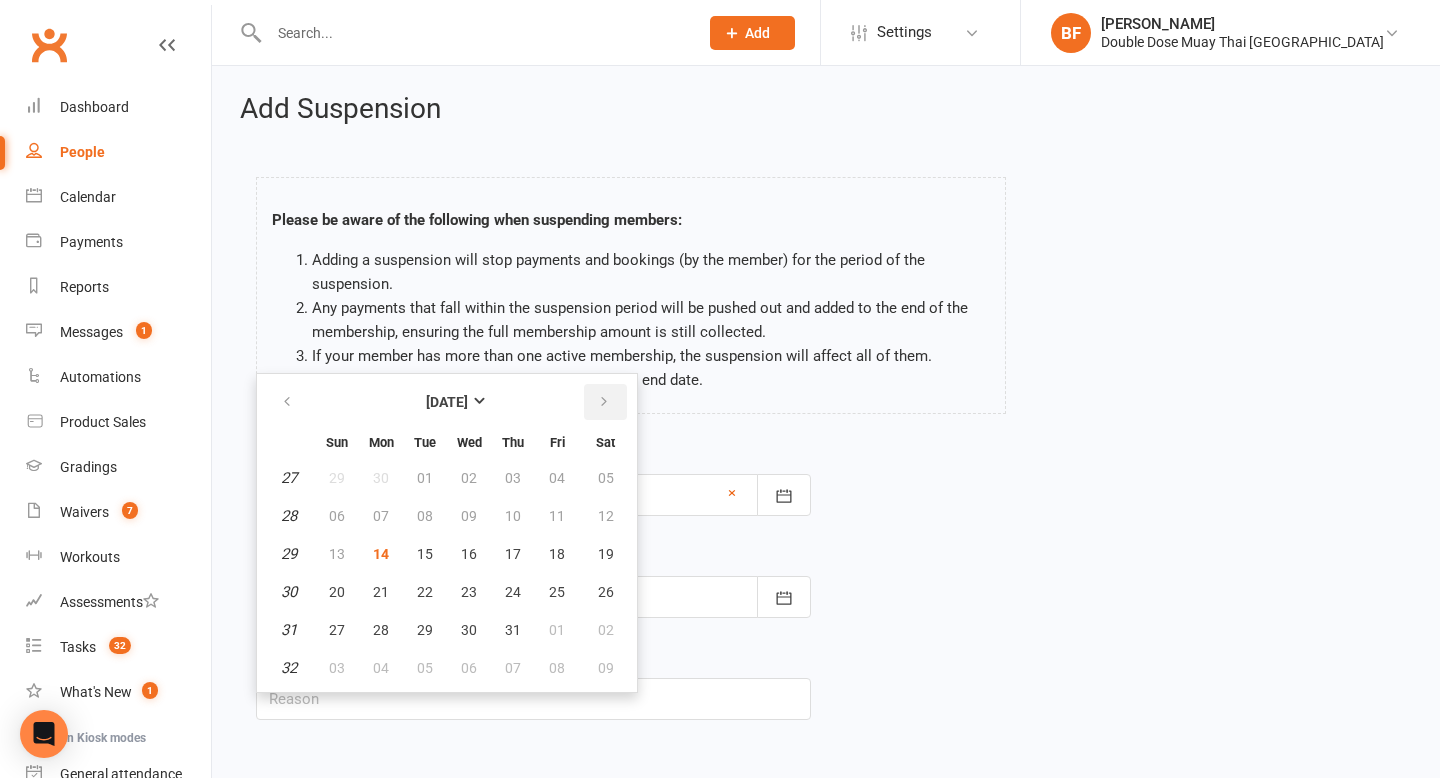 click at bounding box center [604, 402] 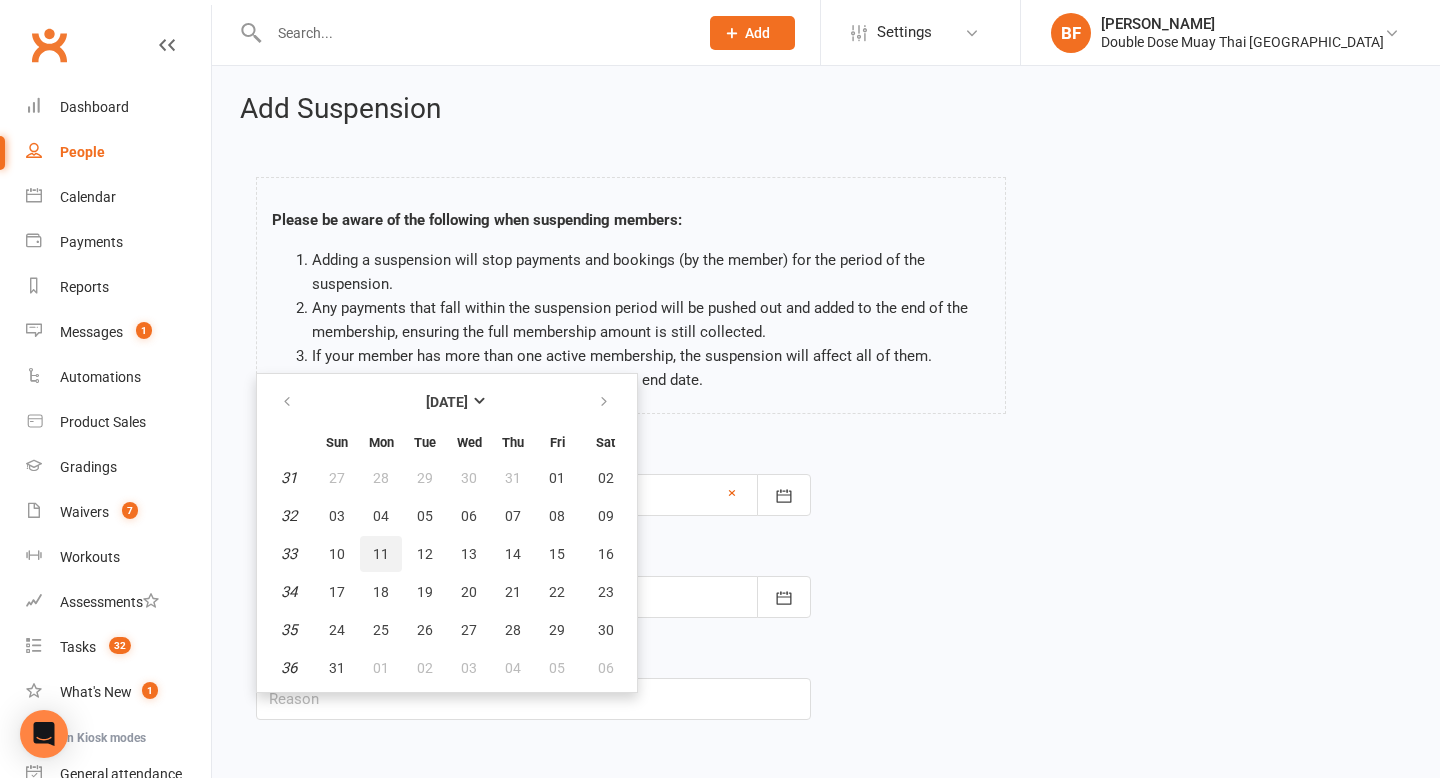 click on "11" at bounding box center (381, 554) 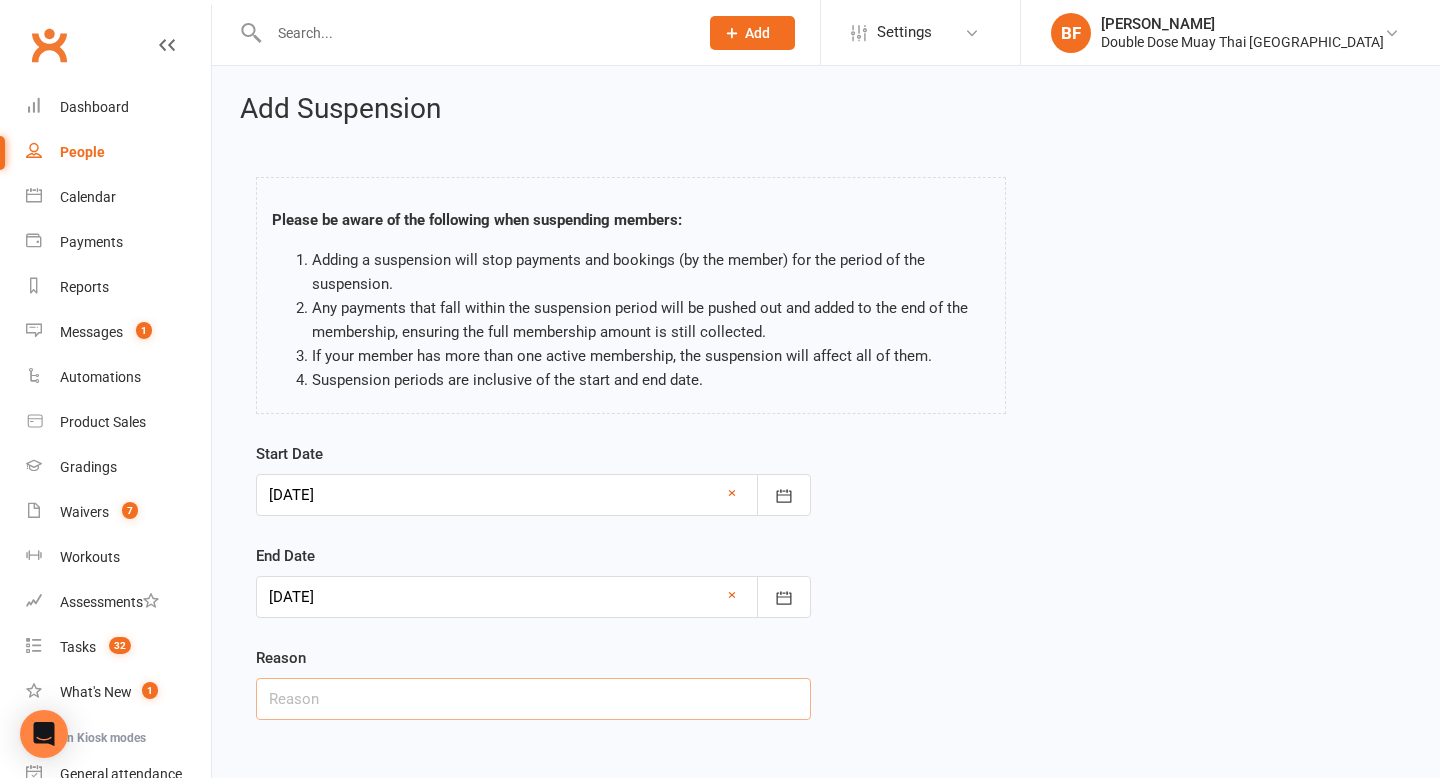 click at bounding box center (533, 699) 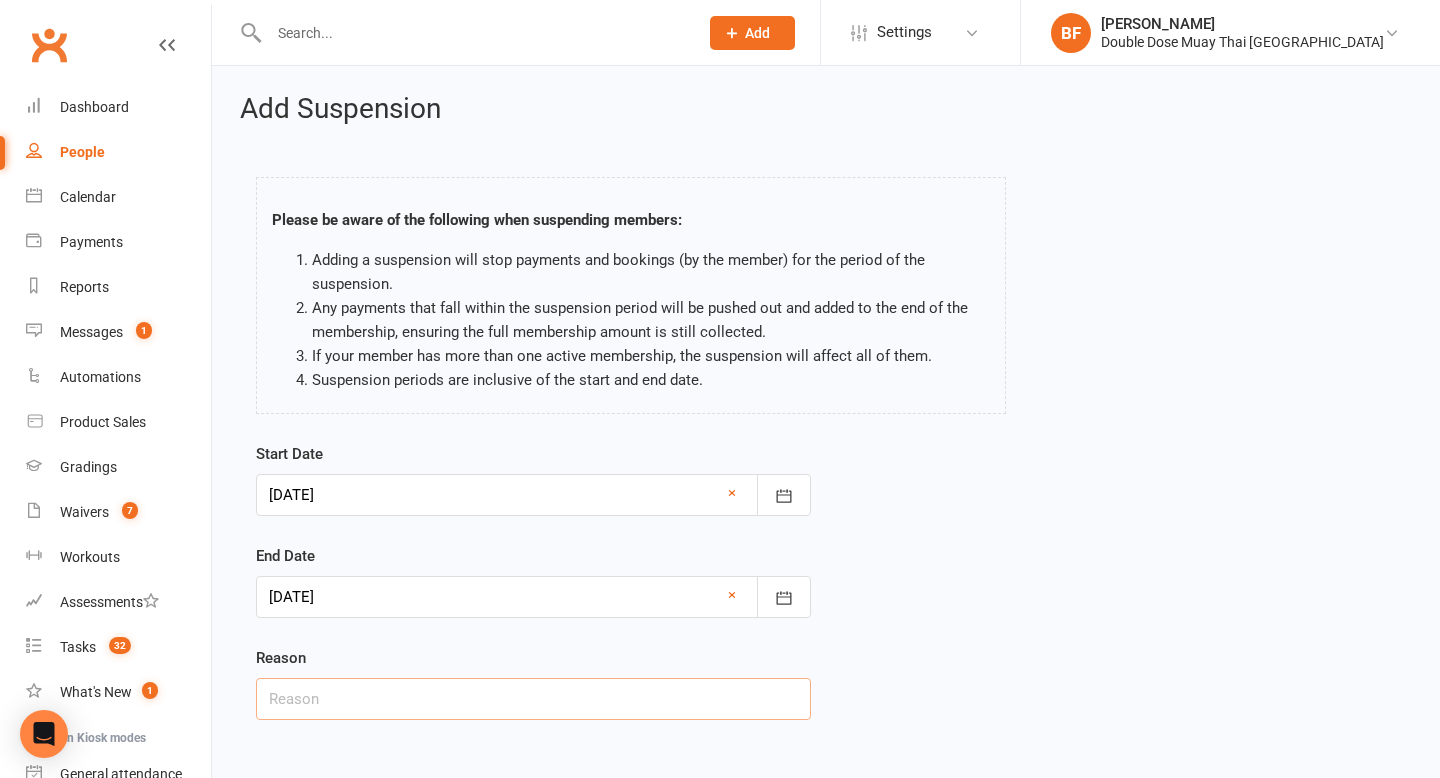 type on "away" 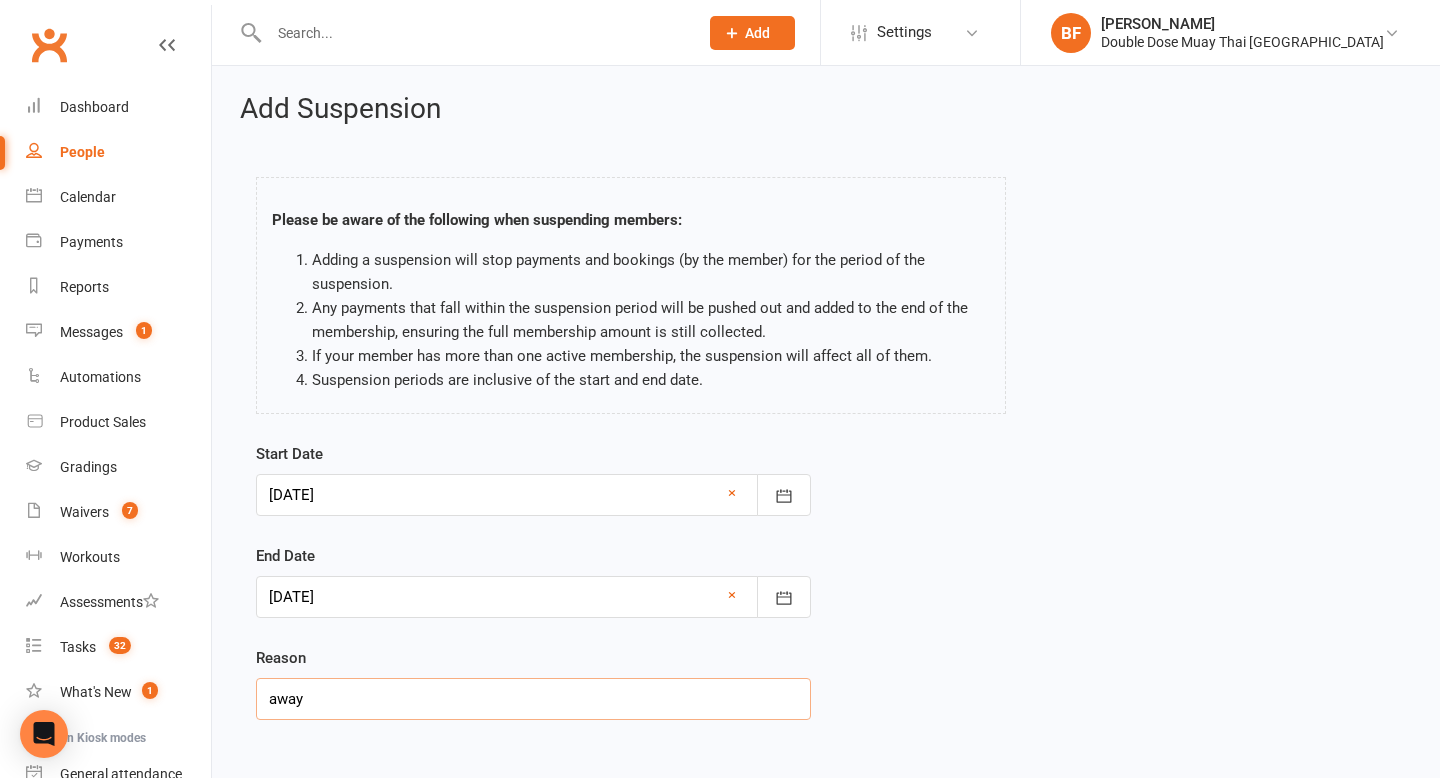 scroll, scrollTop: 101, scrollLeft: 0, axis: vertical 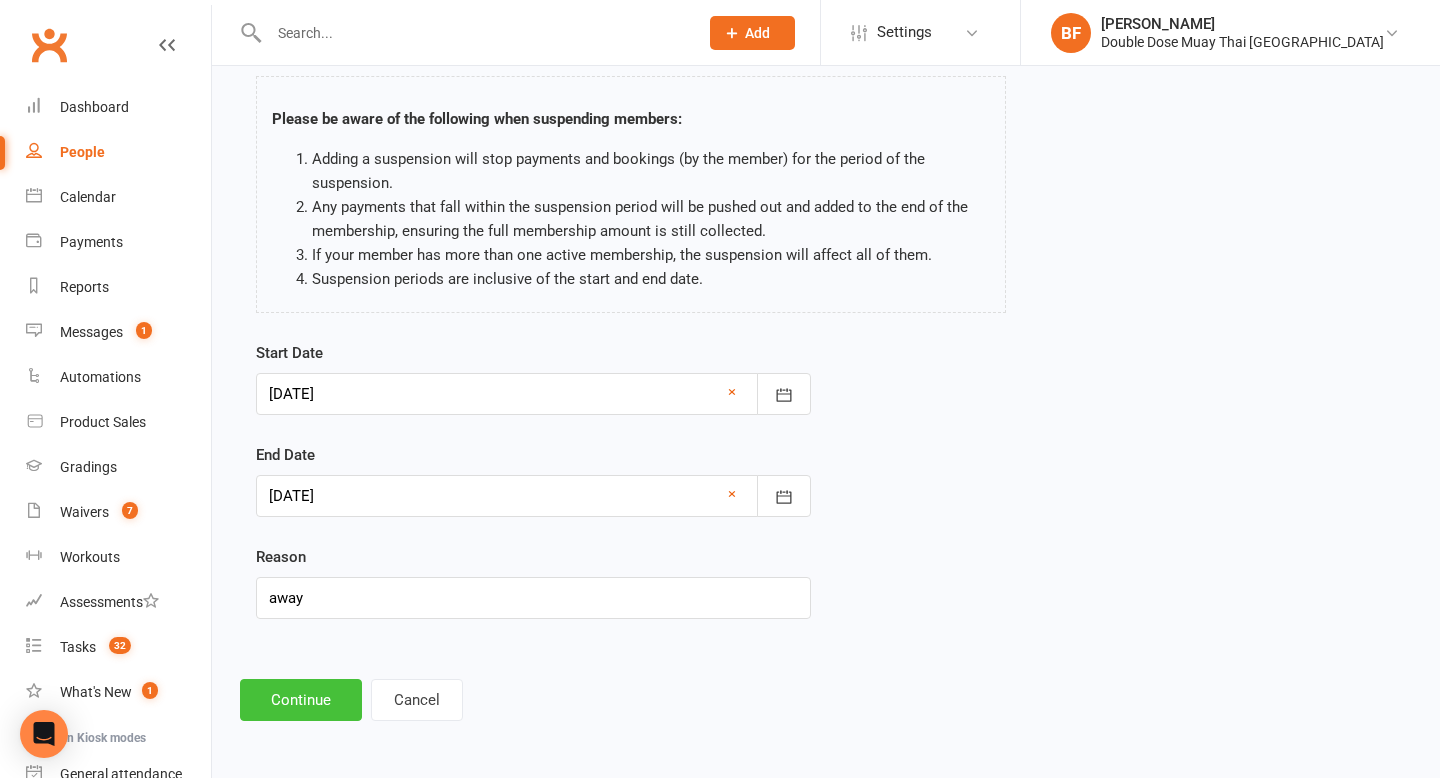 click on "Continue" at bounding box center (301, 700) 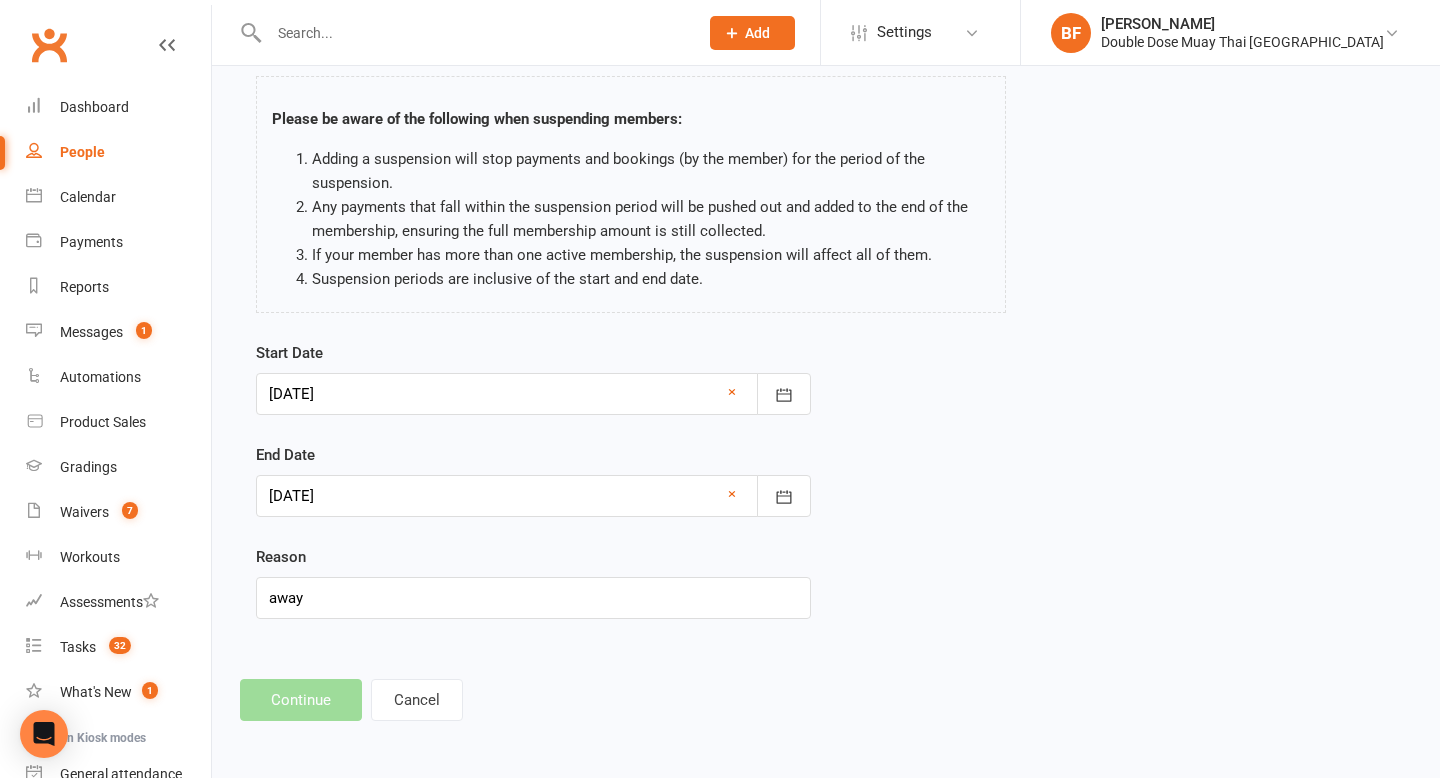 scroll, scrollTop: 0, scrollLeft: 0, axis: both 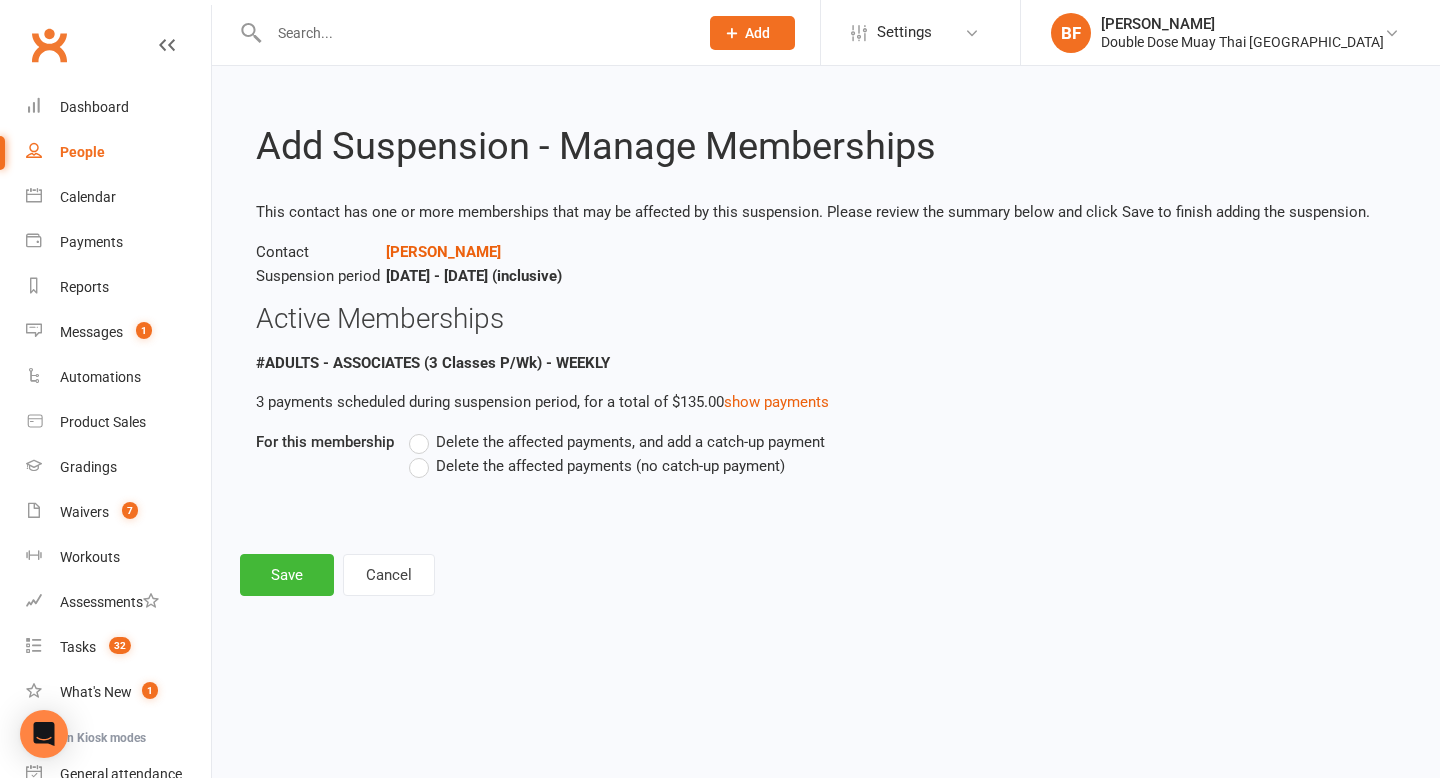 click on "Delete the affected payments (no catch-up payment)" at bounding box center (610, 464) 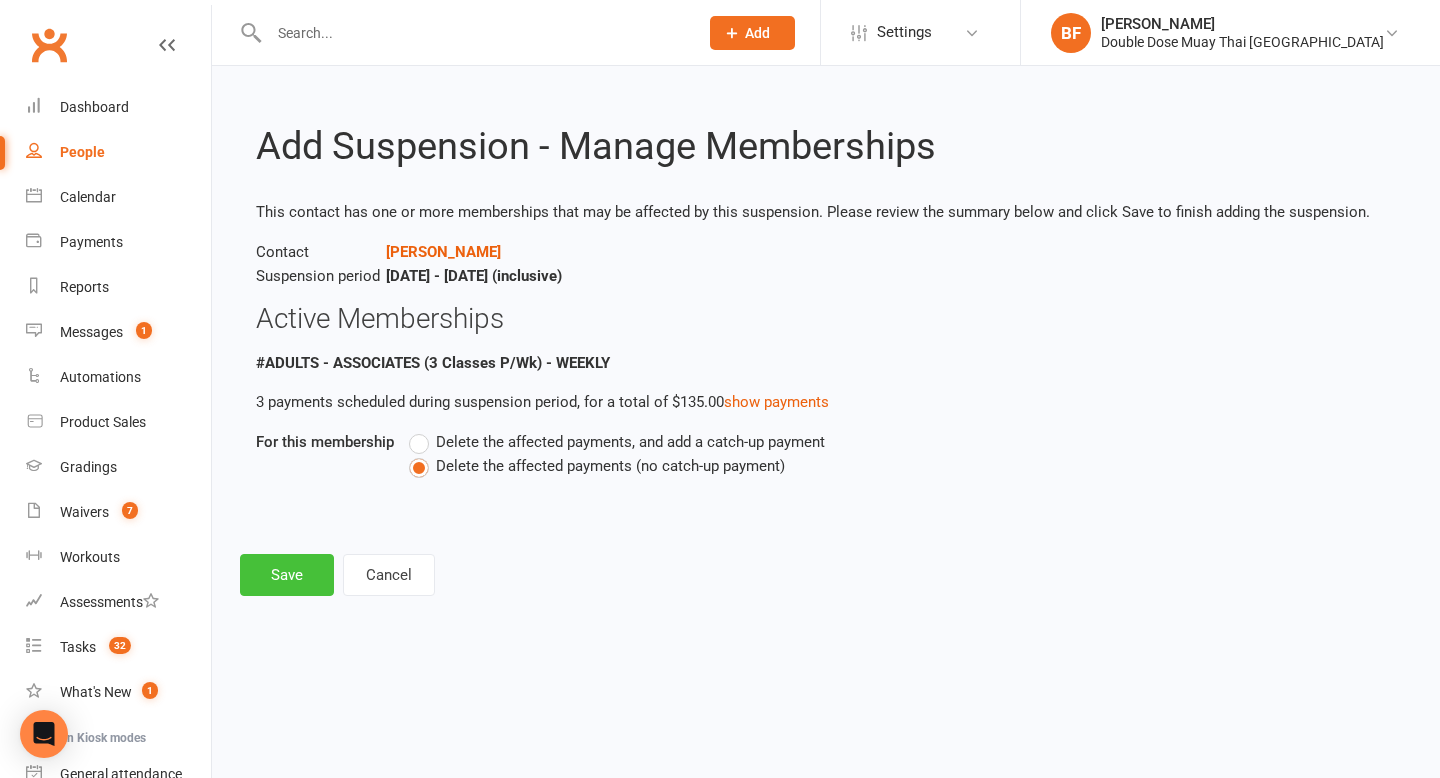 click on "Save" at bounding box center [287, 575] 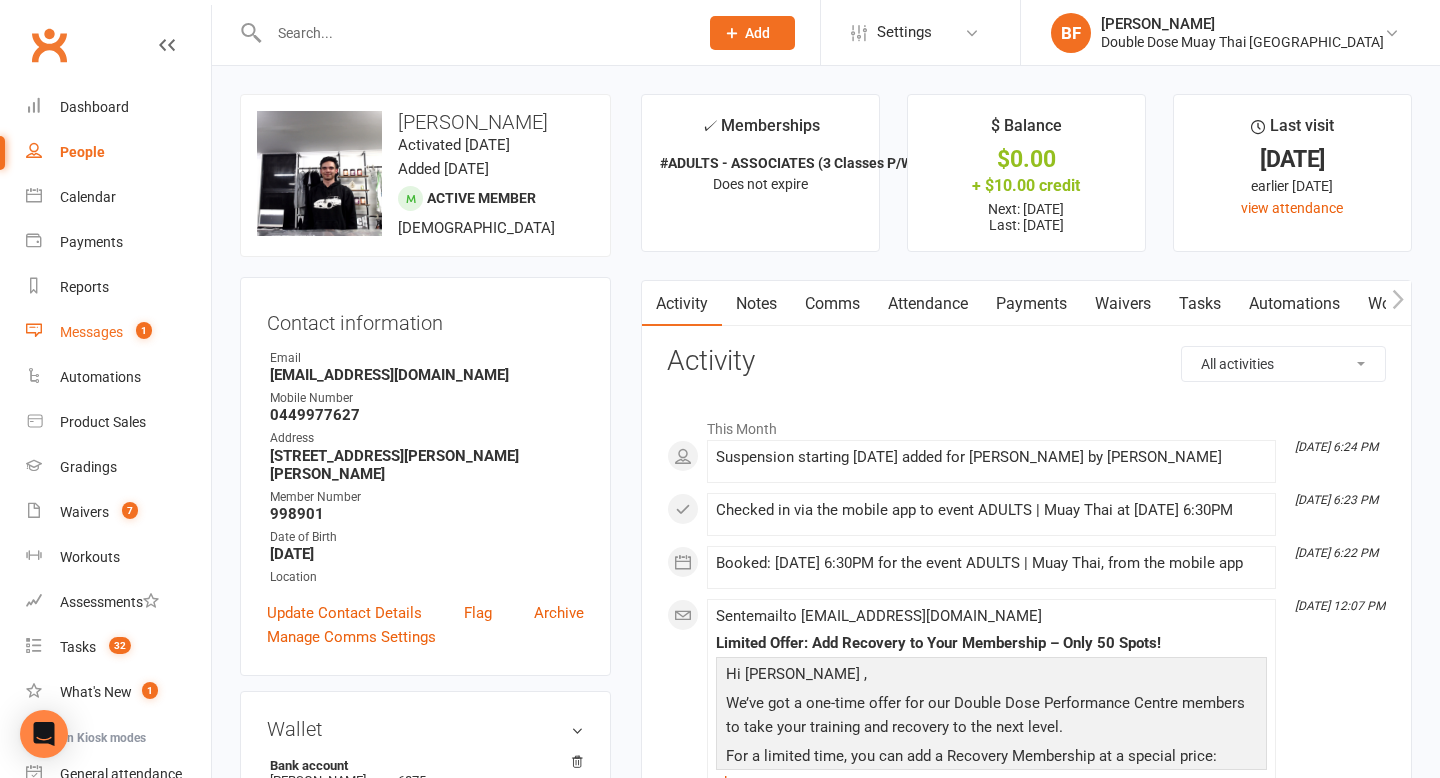 click on "Messages" at bounding box center (91, 332) 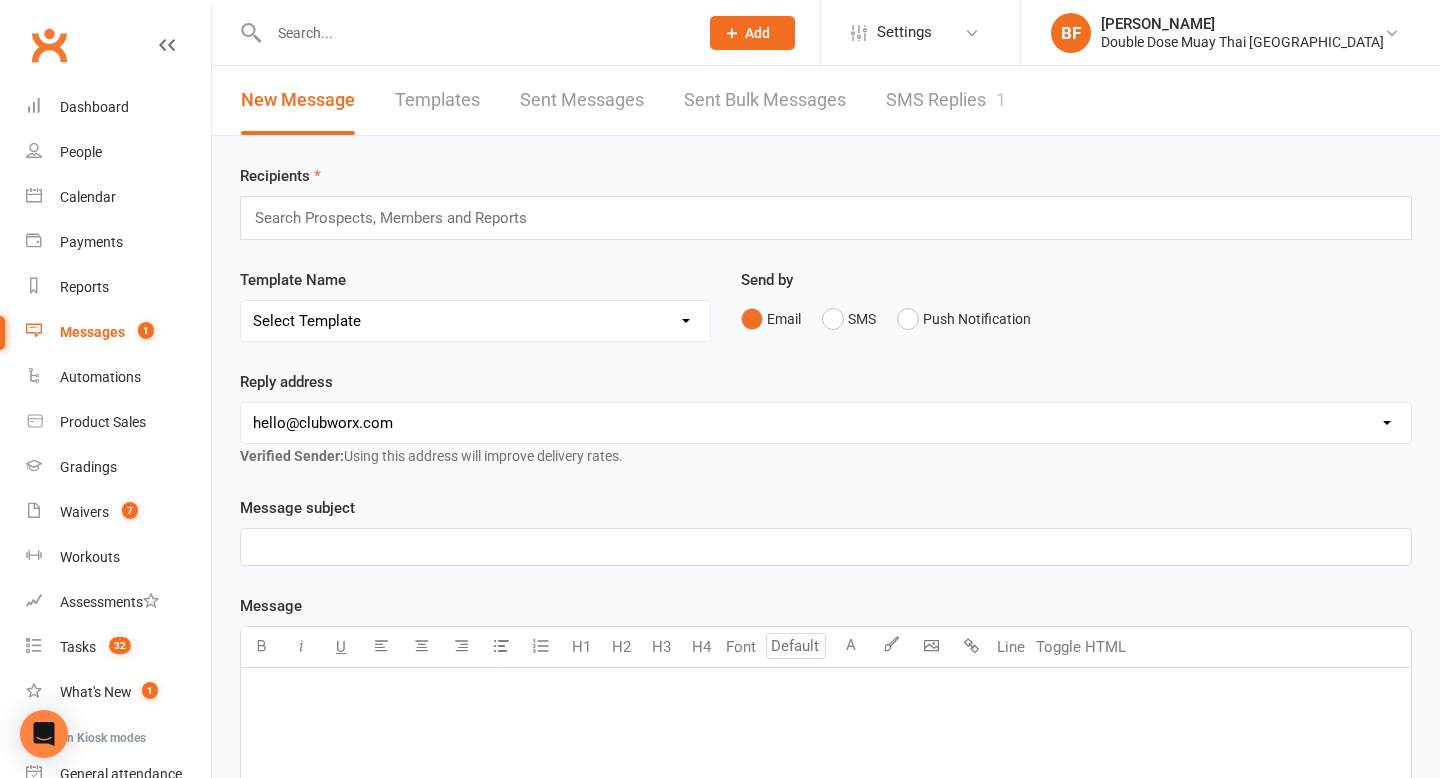click on "SMS Replies  1" at bounding box center [946, 100] 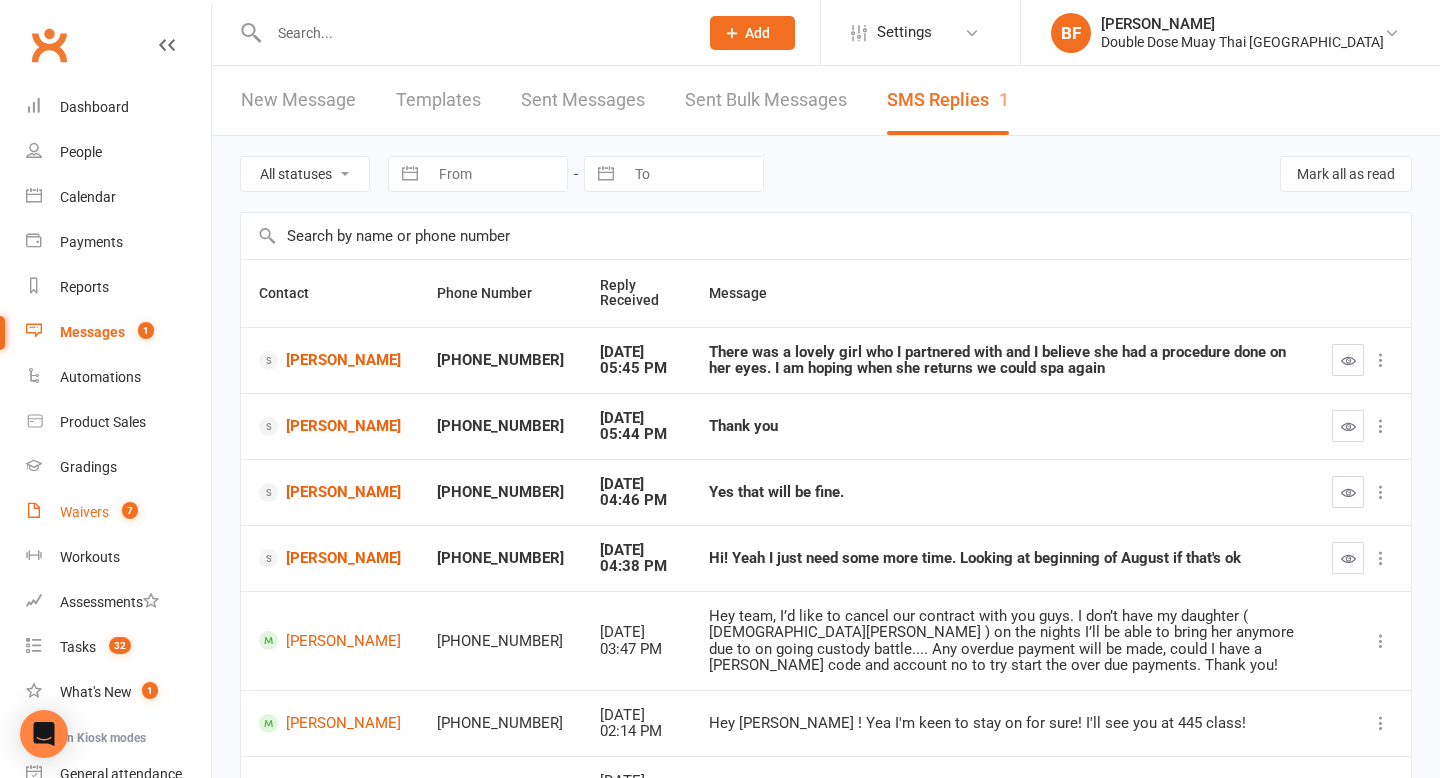 click on "7" at bounding box center (125, 512) 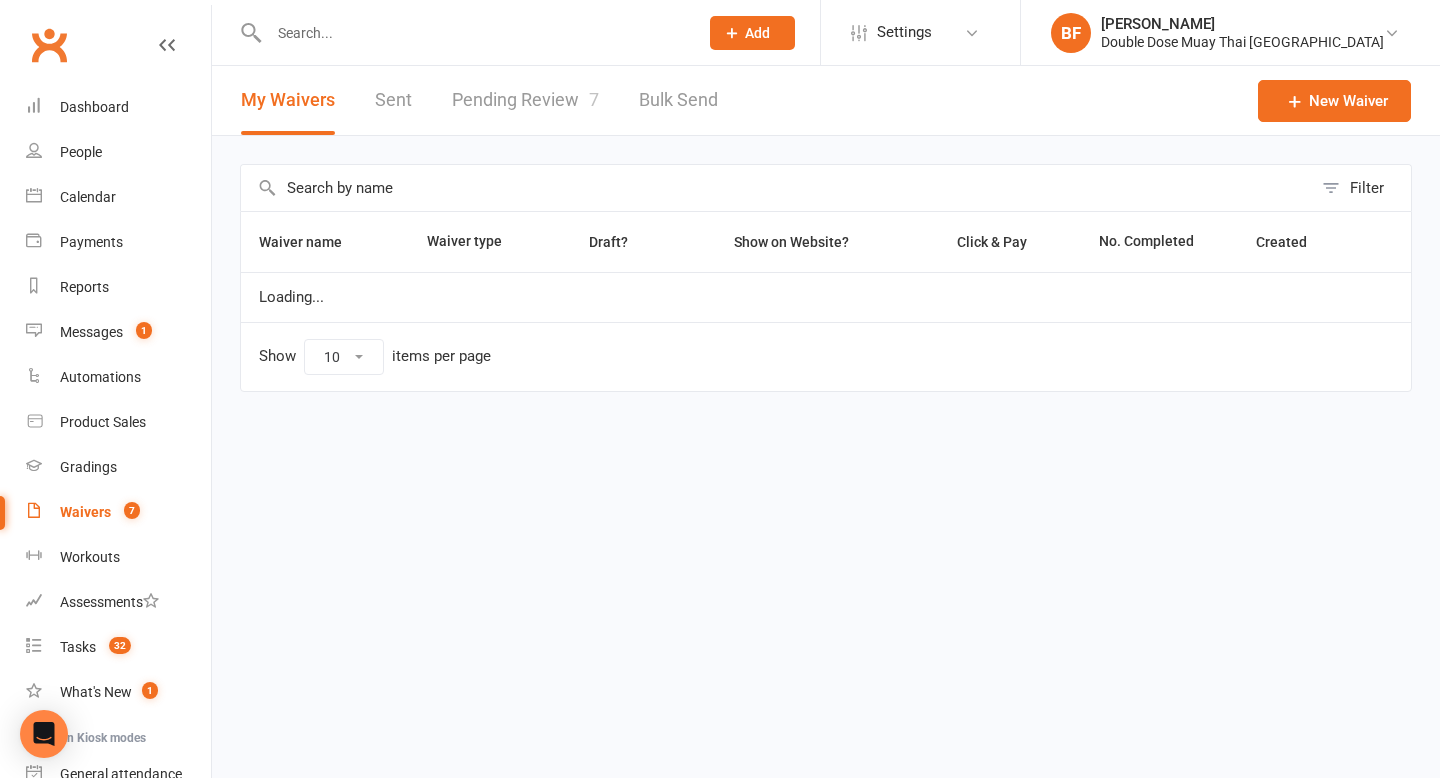 click on "Pending Review 7" at bounding box center (525, 100) 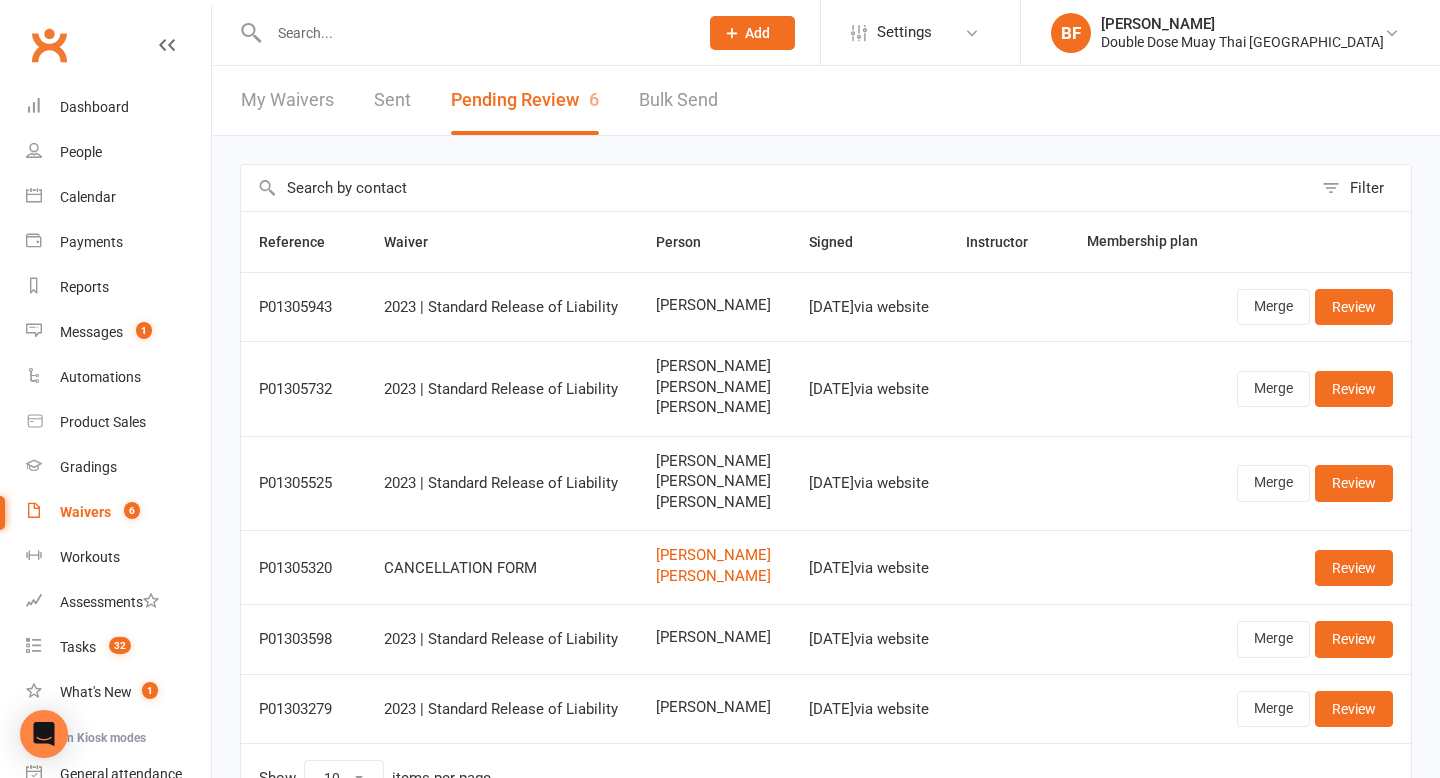 scroll, scrollTop: 127, scrollLeft: 0, axis: vertical 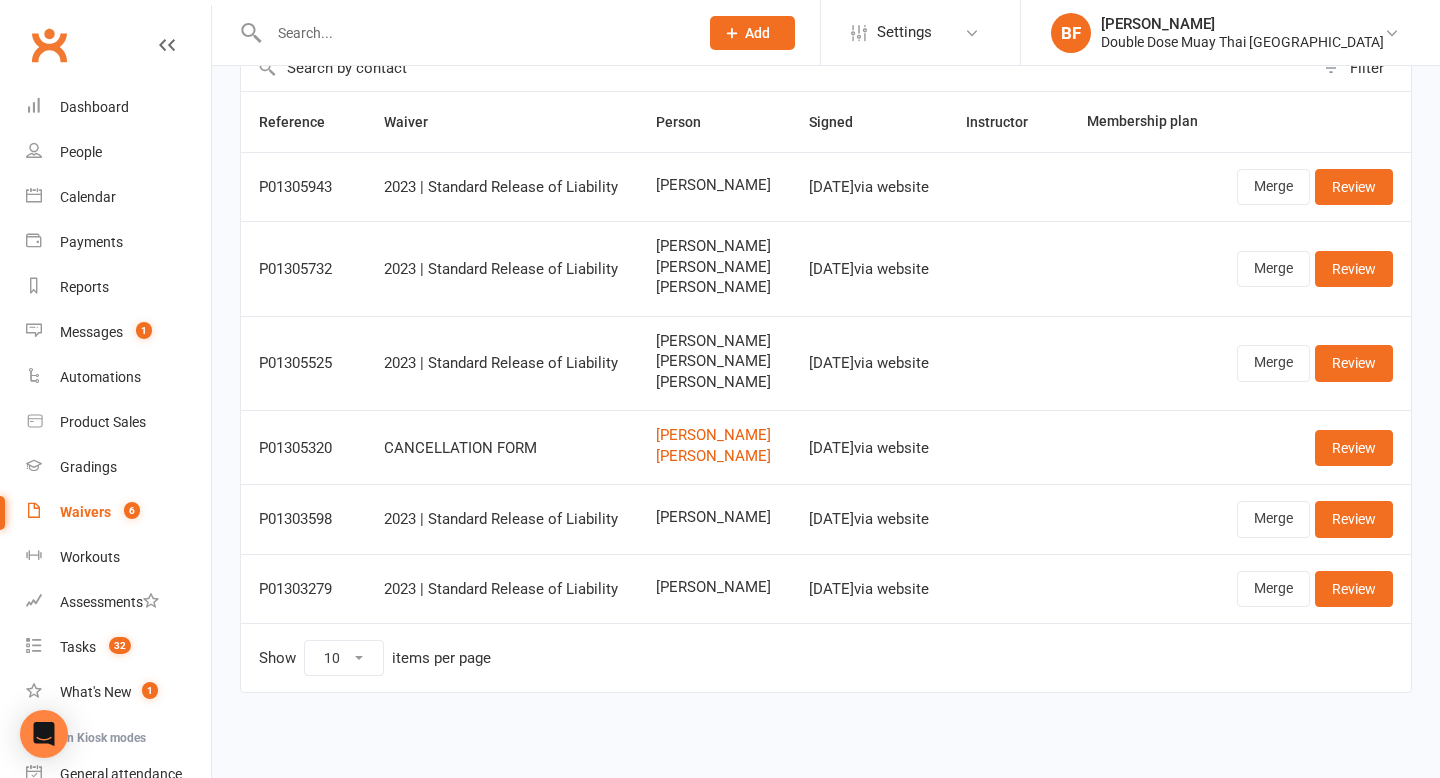 click at bounding box center (473, 33) 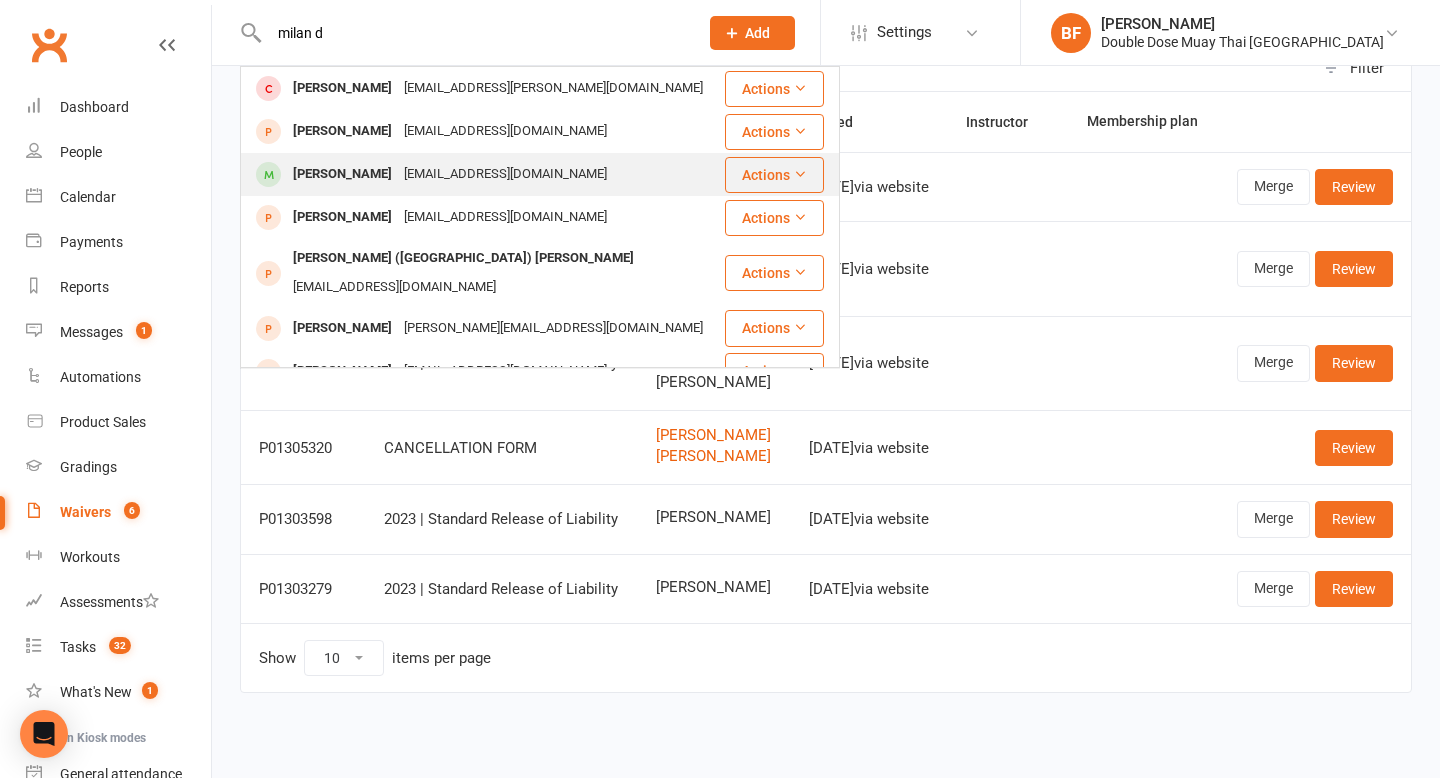 type on "milan d" 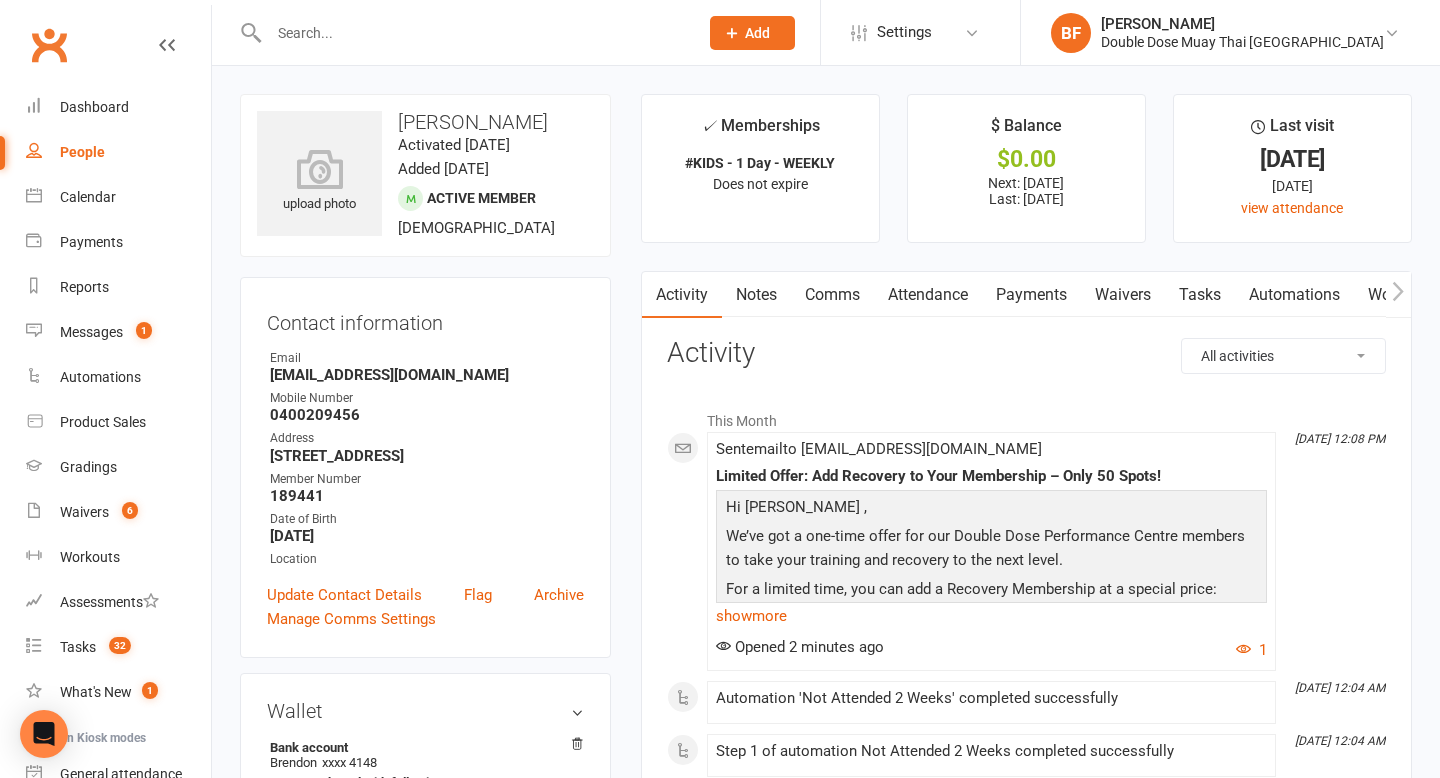 scroll, scrollTop: 3, scrollLeft: 0, axis: vertical 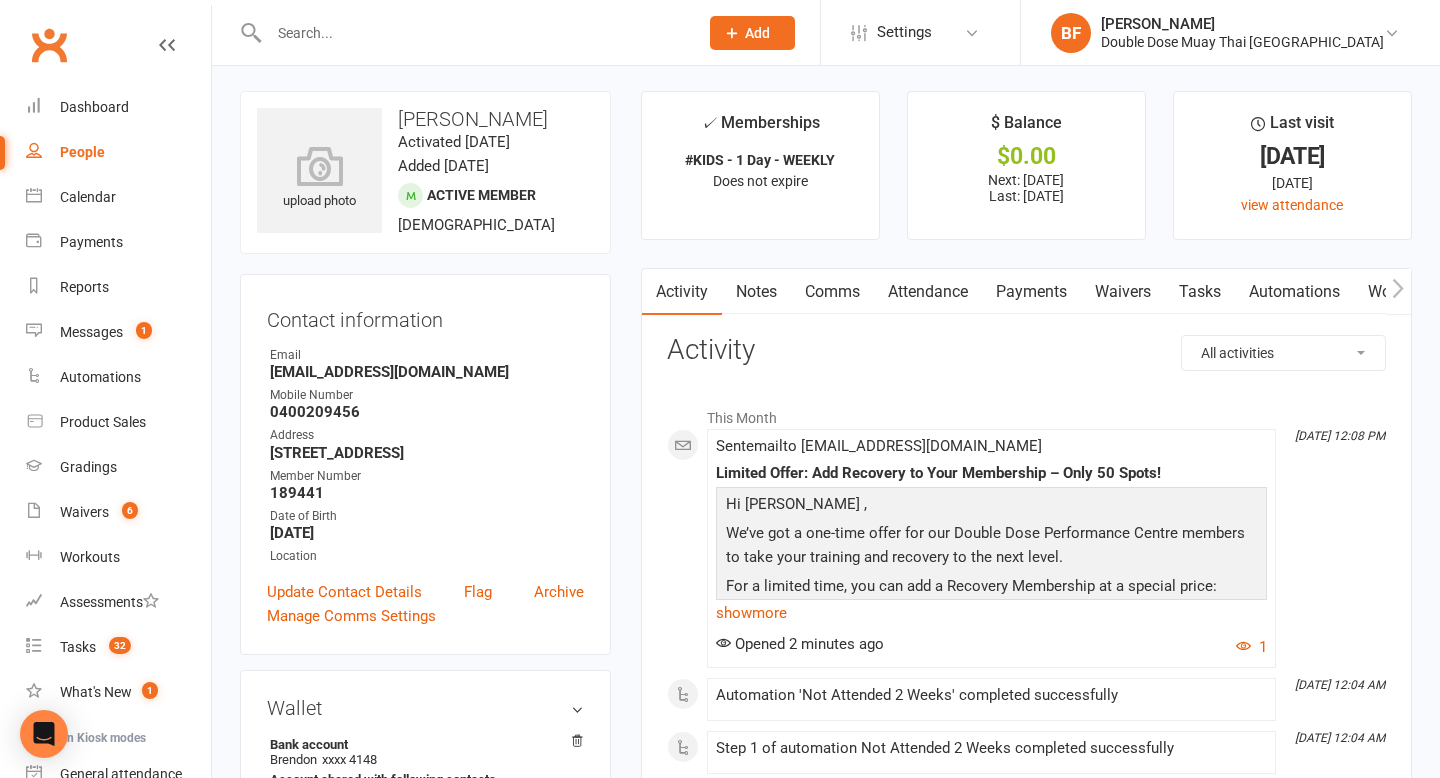 click on "Waivers" at bounding box center [1123, 292] 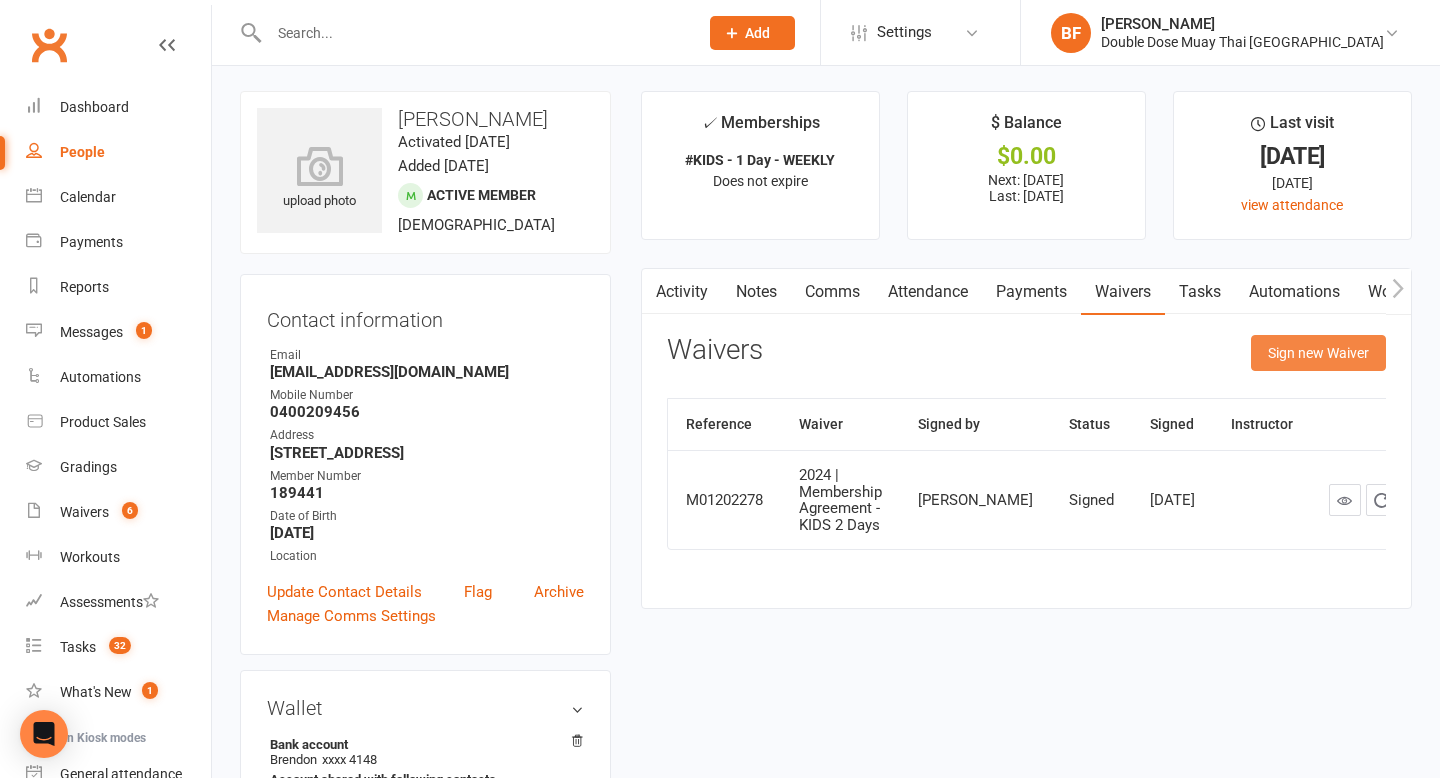 click on "Sign new Waiver" at bounding box center (1318, 353) 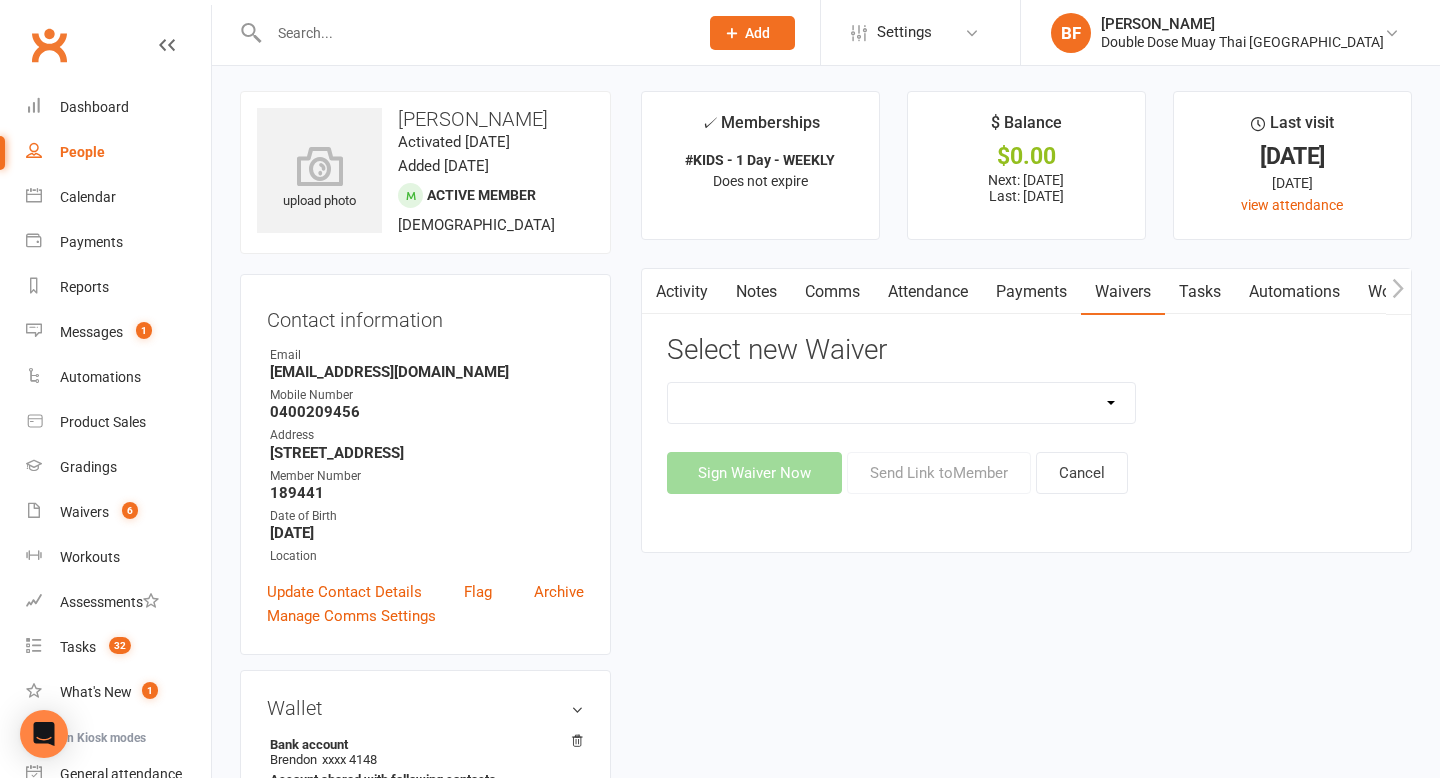 click on "2023 | Standard Release of Liability 2024/2025 | DECEMBER PROMO (sign up Dec pay [DATE] week term) 2024 | Membership Agreement - ADULTS Foundations | Part Time 2024 | Membership Agreement - ADULTS Foundations | Part Time (No CC) 2024 | Membership Agreement - ADULTS Foundations | Unlimited 2024 | Membership Agreement - ADULTS Foundations | Unlimited (NO CC) 2024 | Membership Agreement - ALL 2024 | Membership Agreement - ALL (No Payment Form) 2024 | Membership Agreement - KIDS 1 Day 2024 | Membership Agreement - KIDS 2 Days 2024 | Membership Agreement - KIDS Unlimited 2024 | Membership Agreement - UNIVERSITY 2024 | Membership Agreement - UNIVERSITY (No CC) CANCELLATION FORM Change Of Payment Details COACHING DEVELOPMENT PROGRAM AGREEMENT 09.23 INTERMEDIATE PROGRAM AGREEMENT 09.23 RECOVERY ADD ON -1 SESSION P/W RECOVERY Cancelation RECOVERY CENTRE - $20 Introductory Recovery Centre Add-On RECOVERY CENTRE - UNLIMITED Rising Stars Recovery Club" at bounding box center [902, 403] 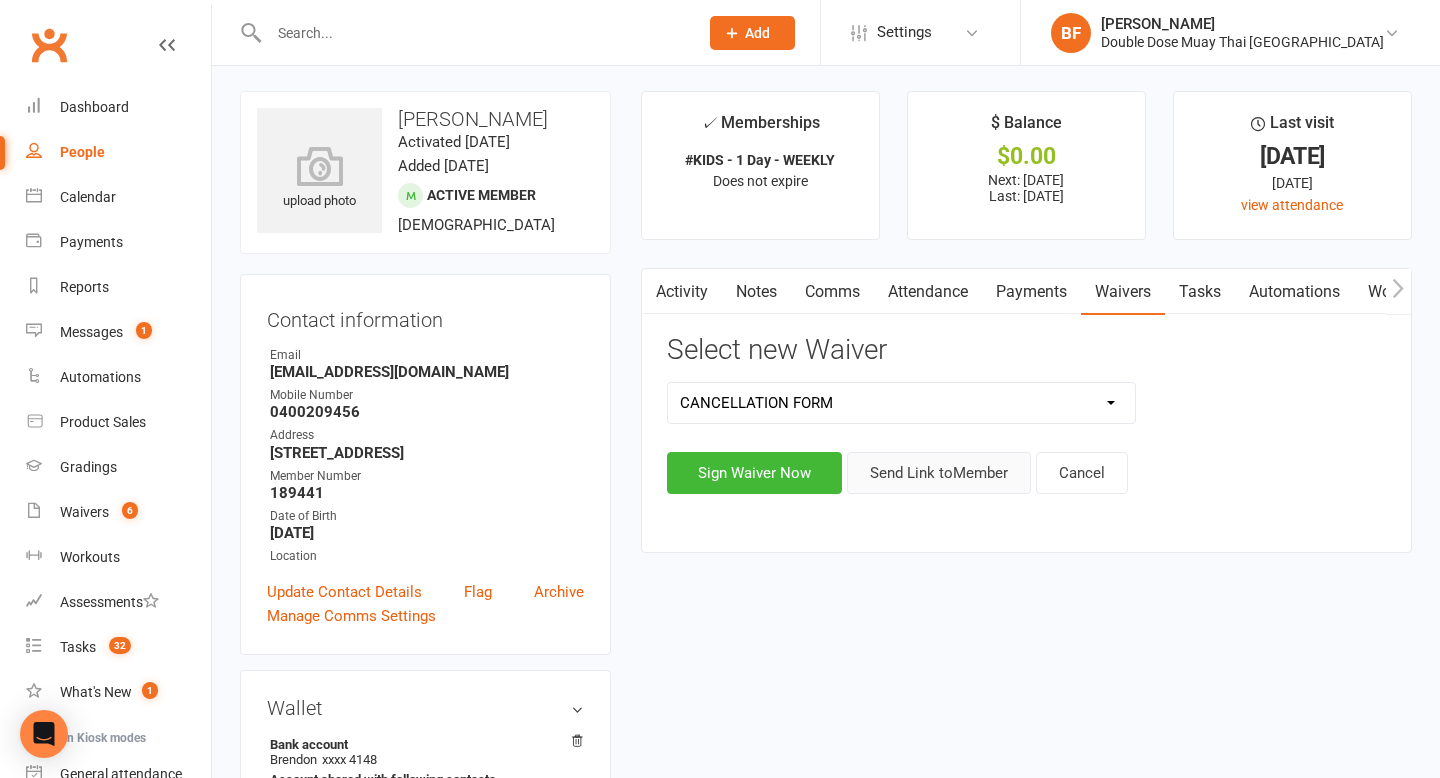 click on "Send Link to  Member" at bounding box center [939, 473] 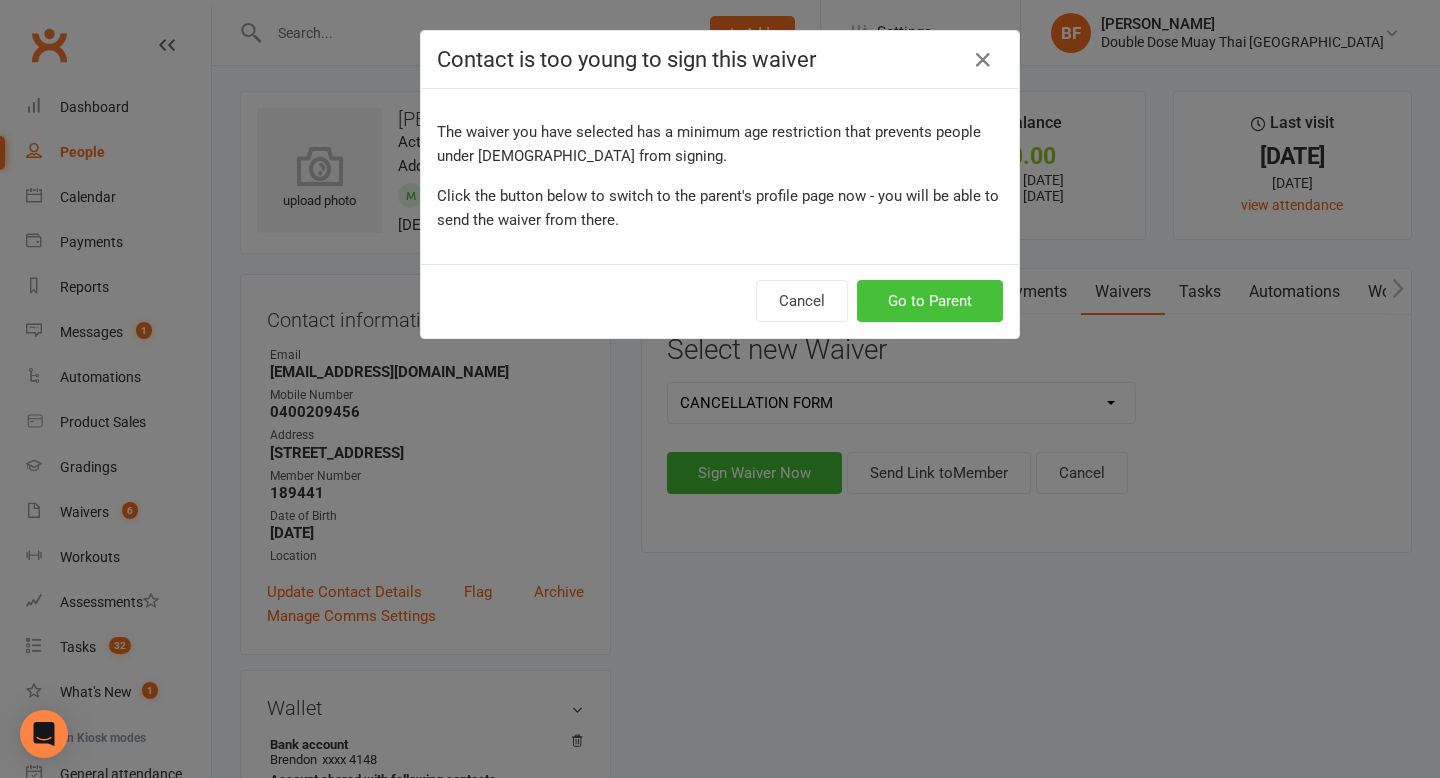 click on "Go to Parent" at bounding box center [930, 301] 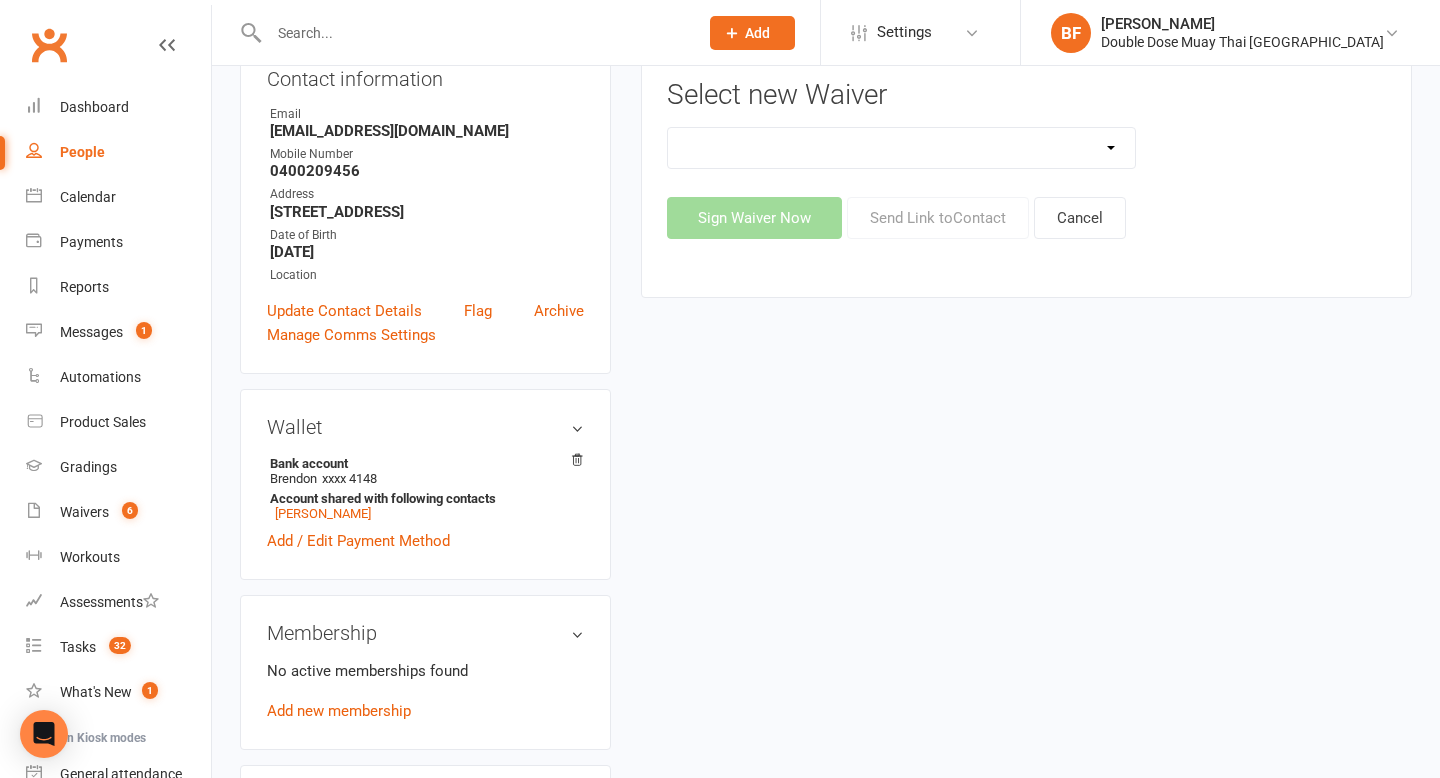 scroll, scrollTop: 0, scrollLeft: 0, axis: both 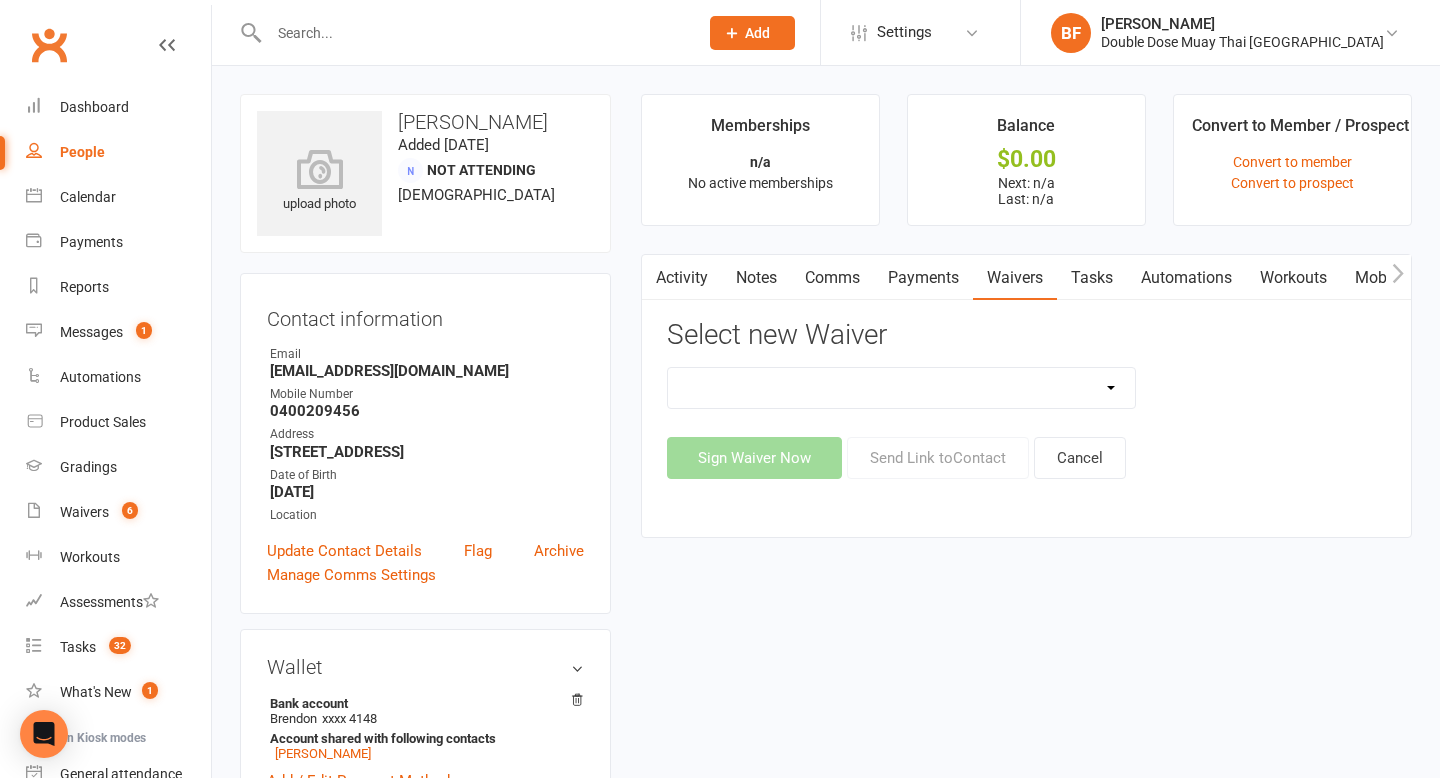 click on "2024/2025 | DECEMBER PROMO (sign up Dec pay [DATE] week term) 2024 | Membership Agreement - ADULTS Foundations | Part Time 2024 | Membership Agreement - ADULTS Foundations | Part Time (No CC) 2024 | Membership Agreement - ADULTS Foundations | Unlimited 2024 | Membership Agreement - ADULTS Foundations | Unlimited (NO CC) 2024 | Membership Agreement - ALL 2024 | Membership Agreement - ALL (No Payment Form) 2024 | Membership Agreement - KIDS 1 Day 2024 | Membership Agreement - KIDS 2 Days 2024 | Membership Agreement - KIDS Unlimited 2024 | Membership Agreement - UNIVERSITY 2024 | Membership Agreement - UNIVERSITY (No CC) CANCELATION FORM KIDS/TEENS Change Of Payment Details COACHING DEVELOPMENT PROGRAM AGREEMENT 09.23 INTERMEDIATE PROGRAM AGREEMENT 09.23 MTL Fight - General Terms & Conditions MTL Release of Liability RECOVERY ADD ON -1 SESSION P/W RECOVERY CENTRE - $20 Introductory Recovery Centre Add-On RECOVERY CENTRE - UNLIMITED Rising Stars Recovery Club Sports Recovery Guest" at bounding box center (902, 388) 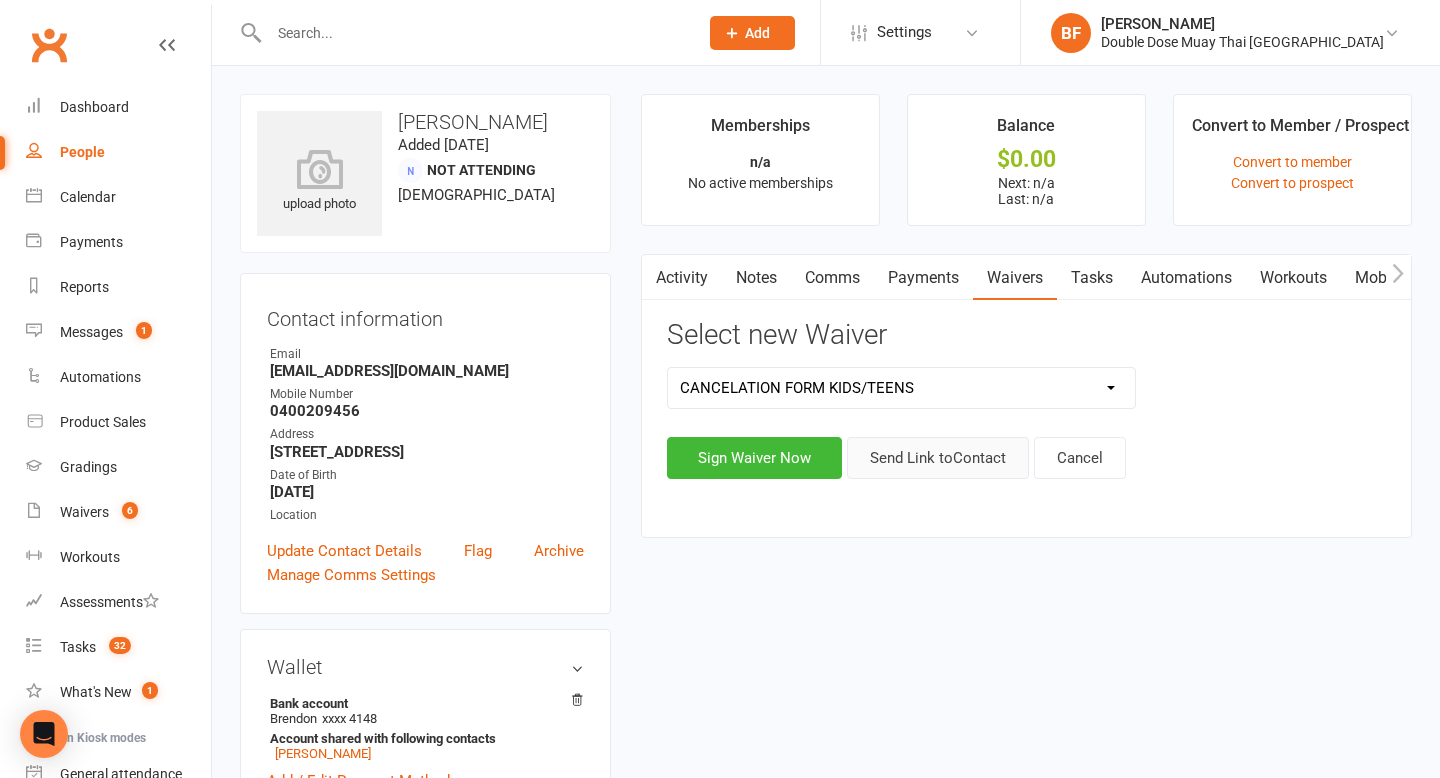 click on "Send Link to  Contact" at bounding box center [938, 458] 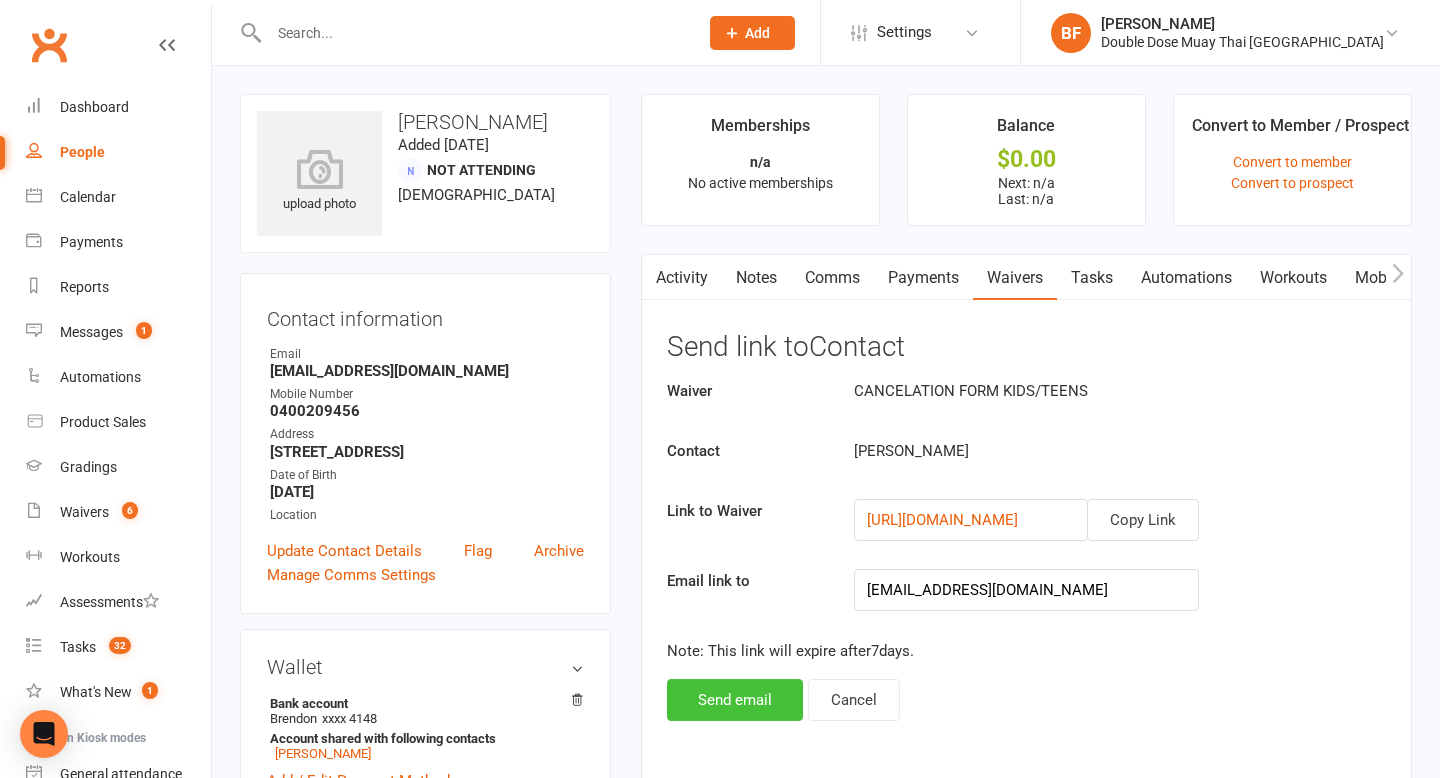 click on "Send email" at bounding box center (735, 700) 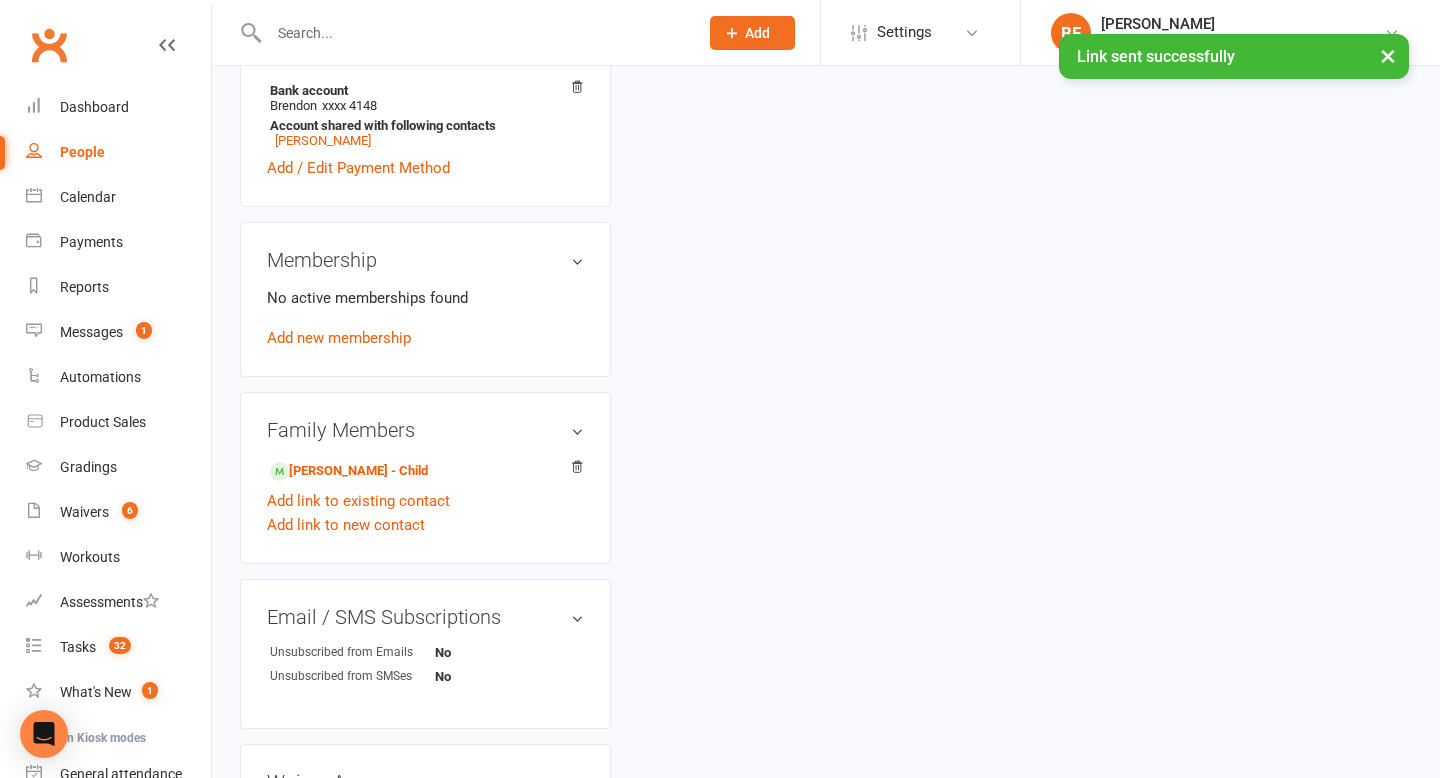 scroll, scrollTop: 733, scrollLeft: 0, axis: vertical 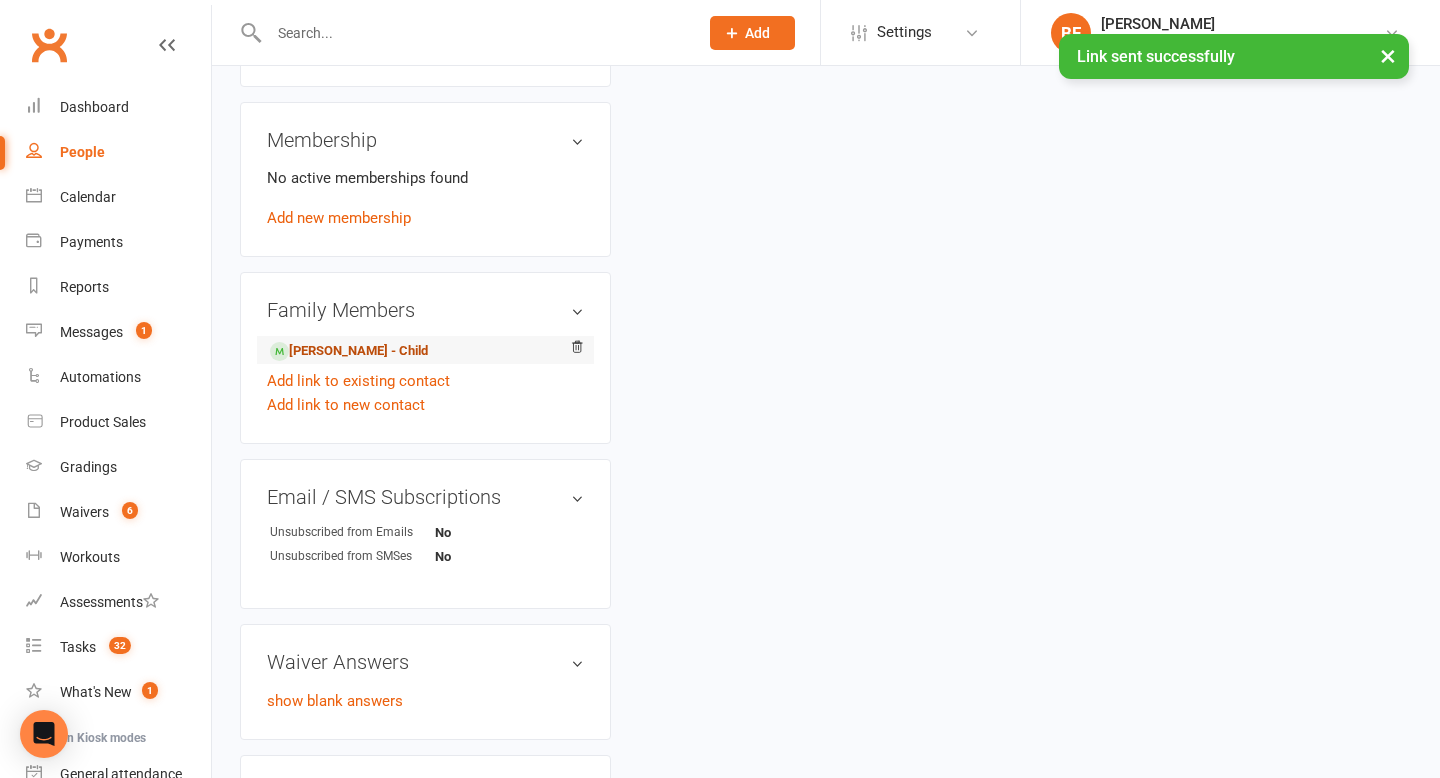 click on "[PERSON_NAME] - Child" at bounding box center [349, 351] 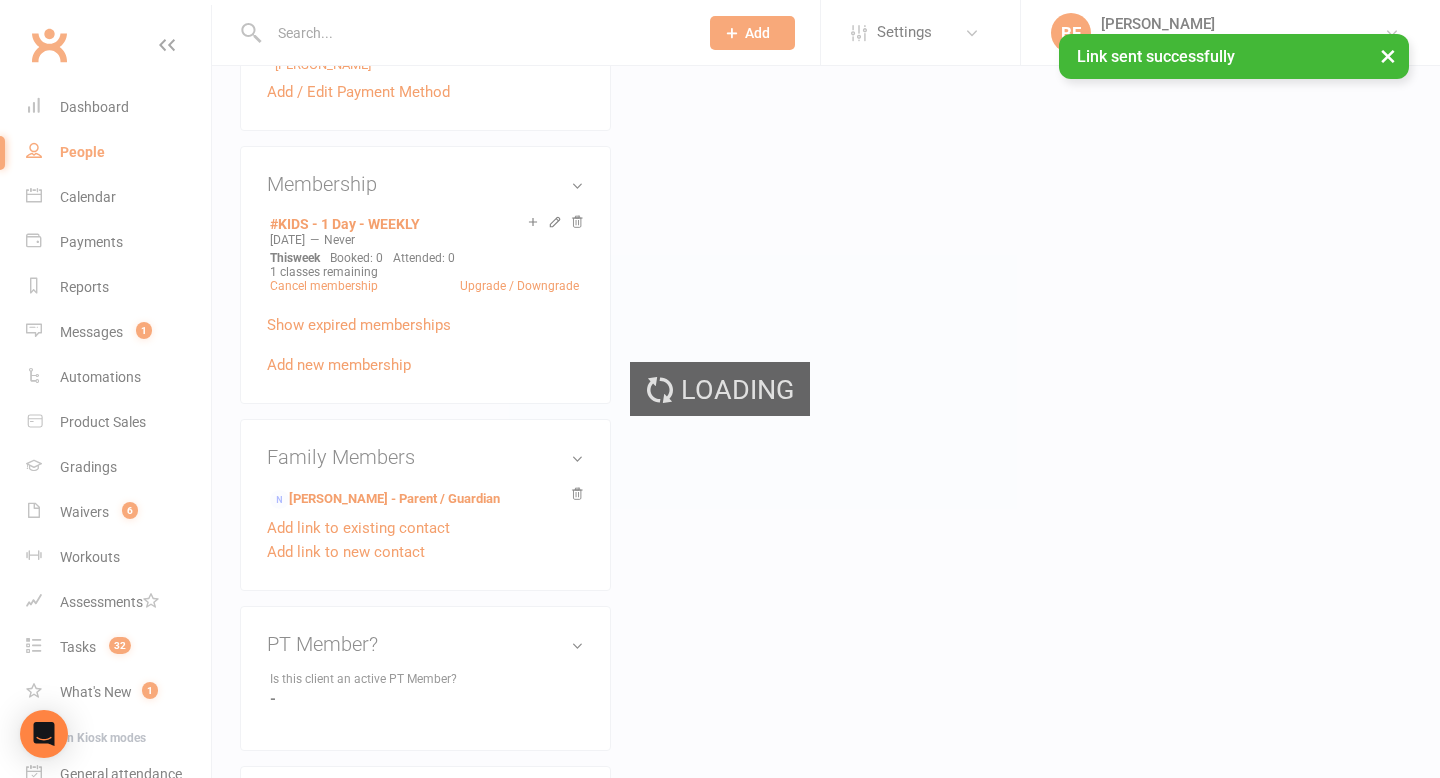scroll, scrollTop: 0, scrollLeft: 0, axis: both 